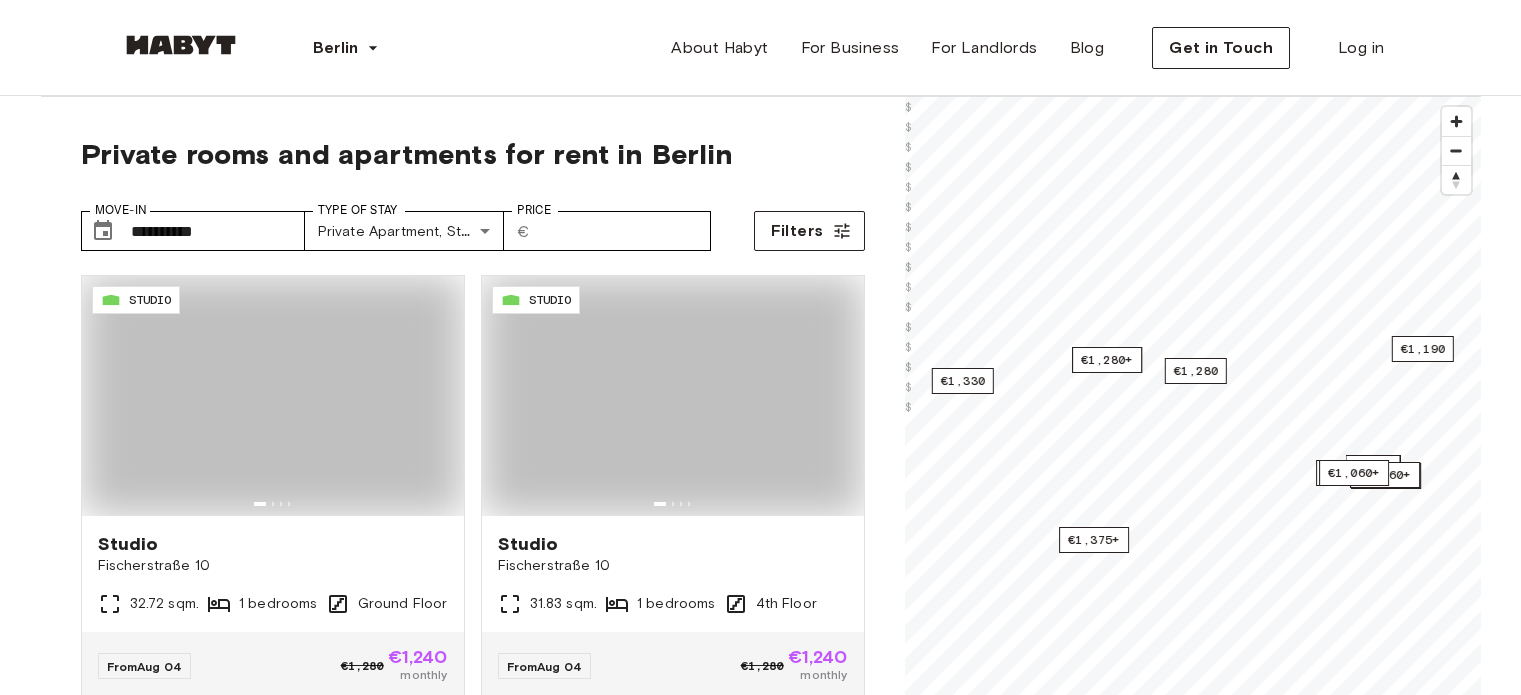 scroll, scrollTop: 0, scrollLeft: 0, axis: both 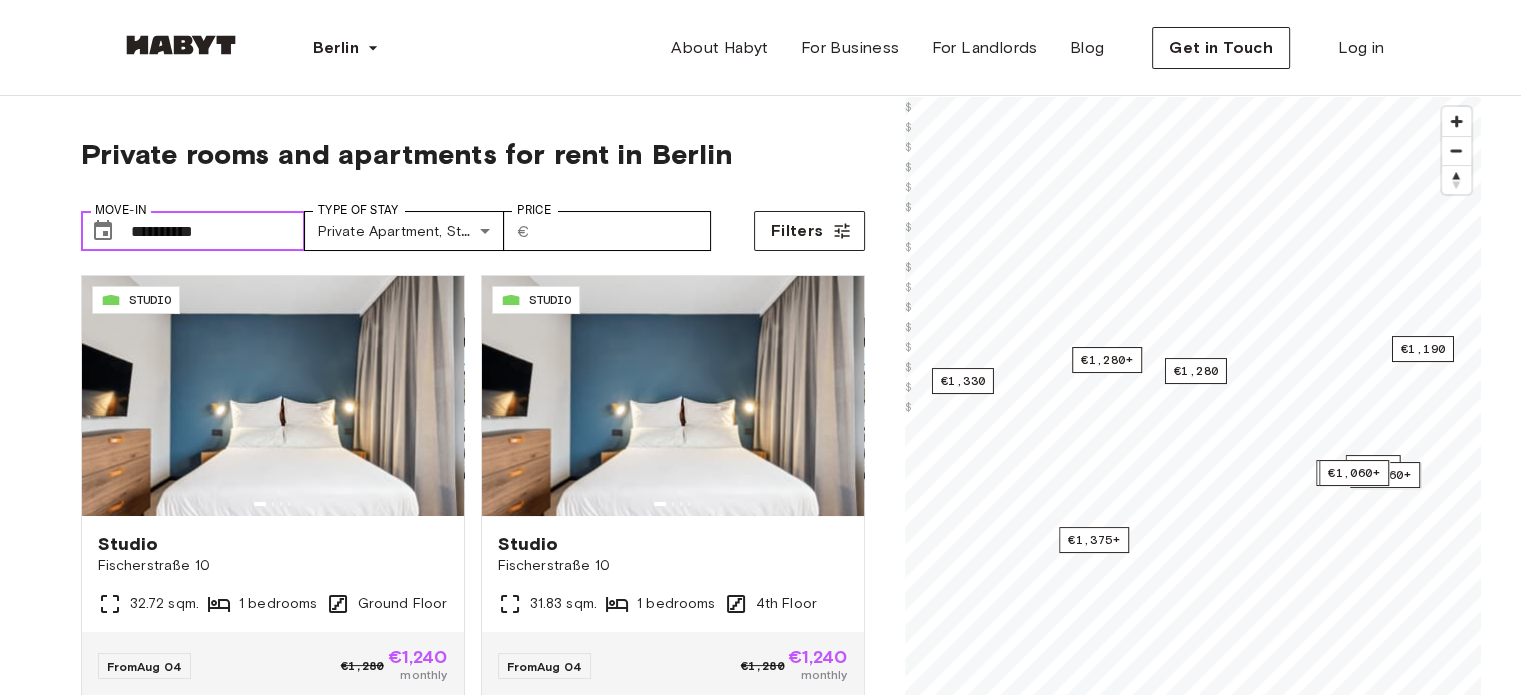 click on "**********" at bounding box center (218, 231) 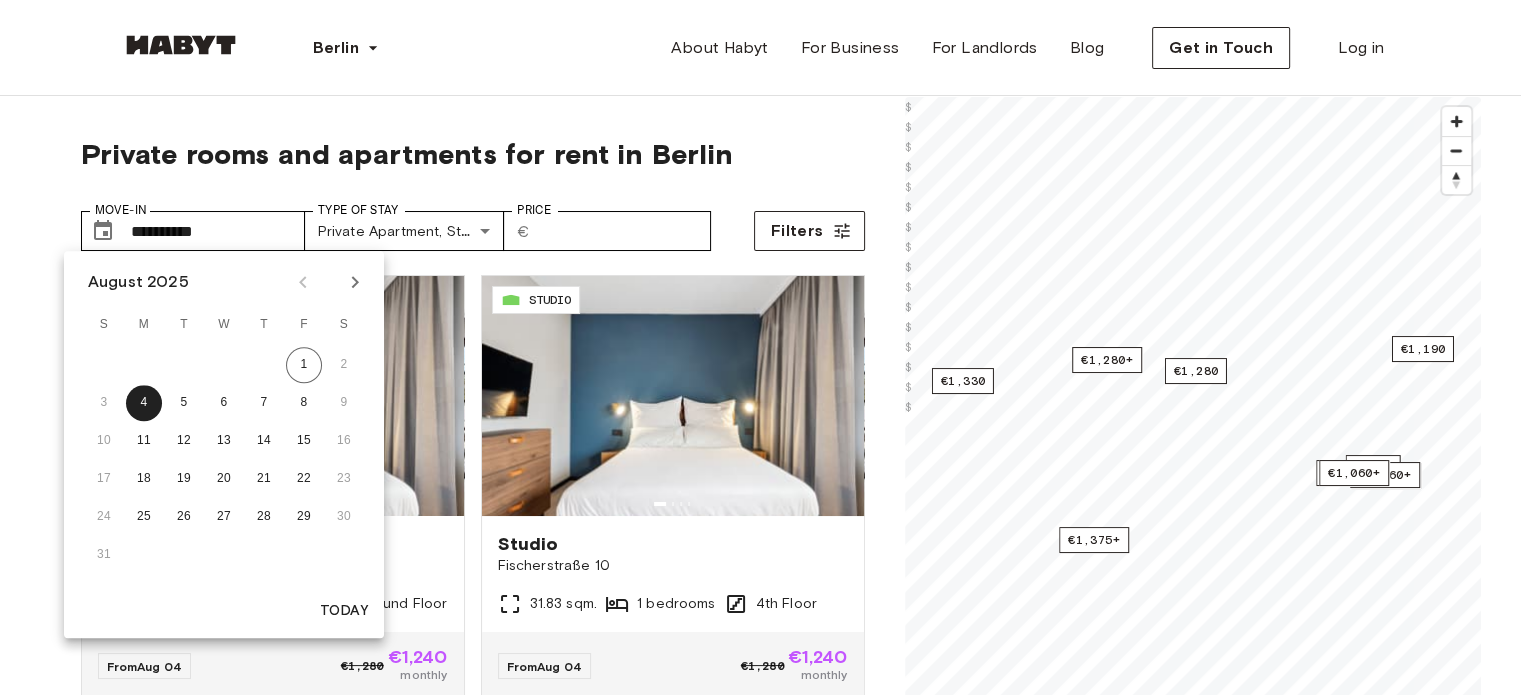 click 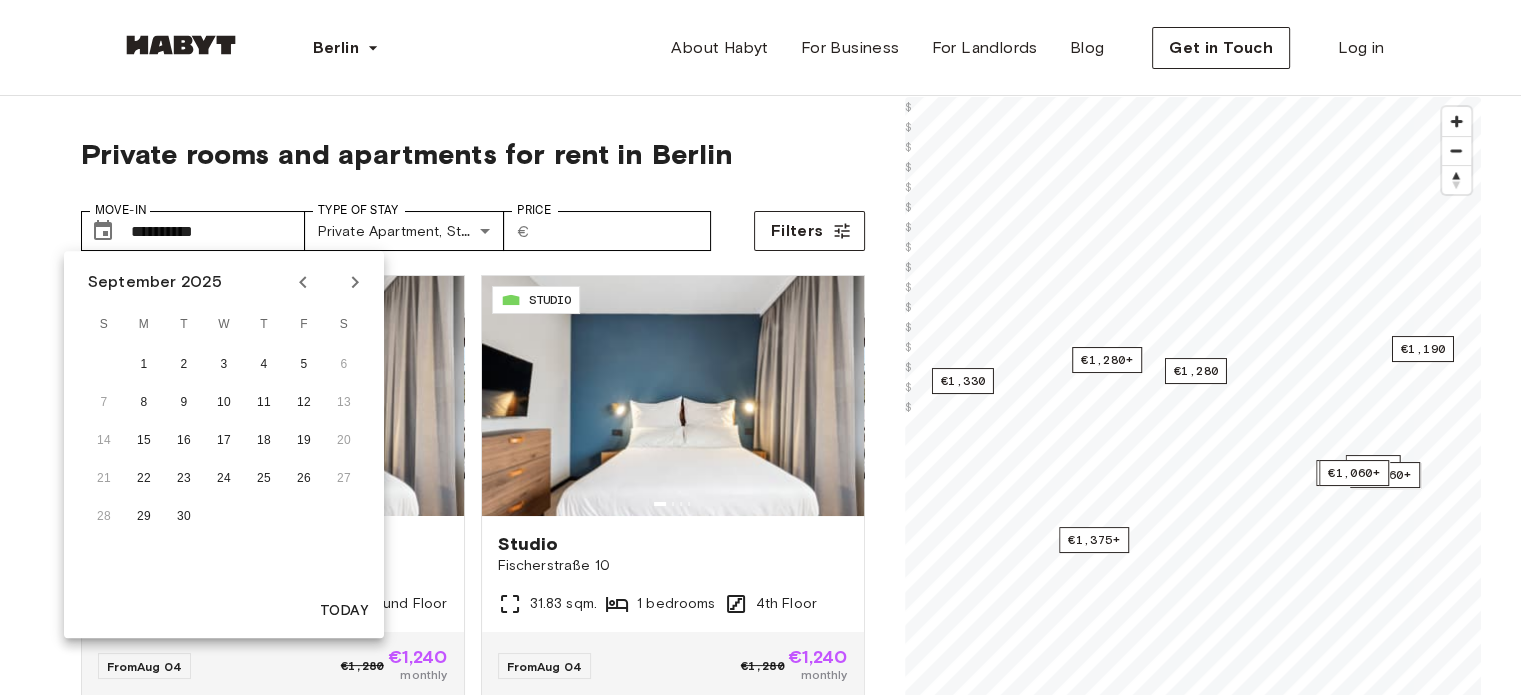 click 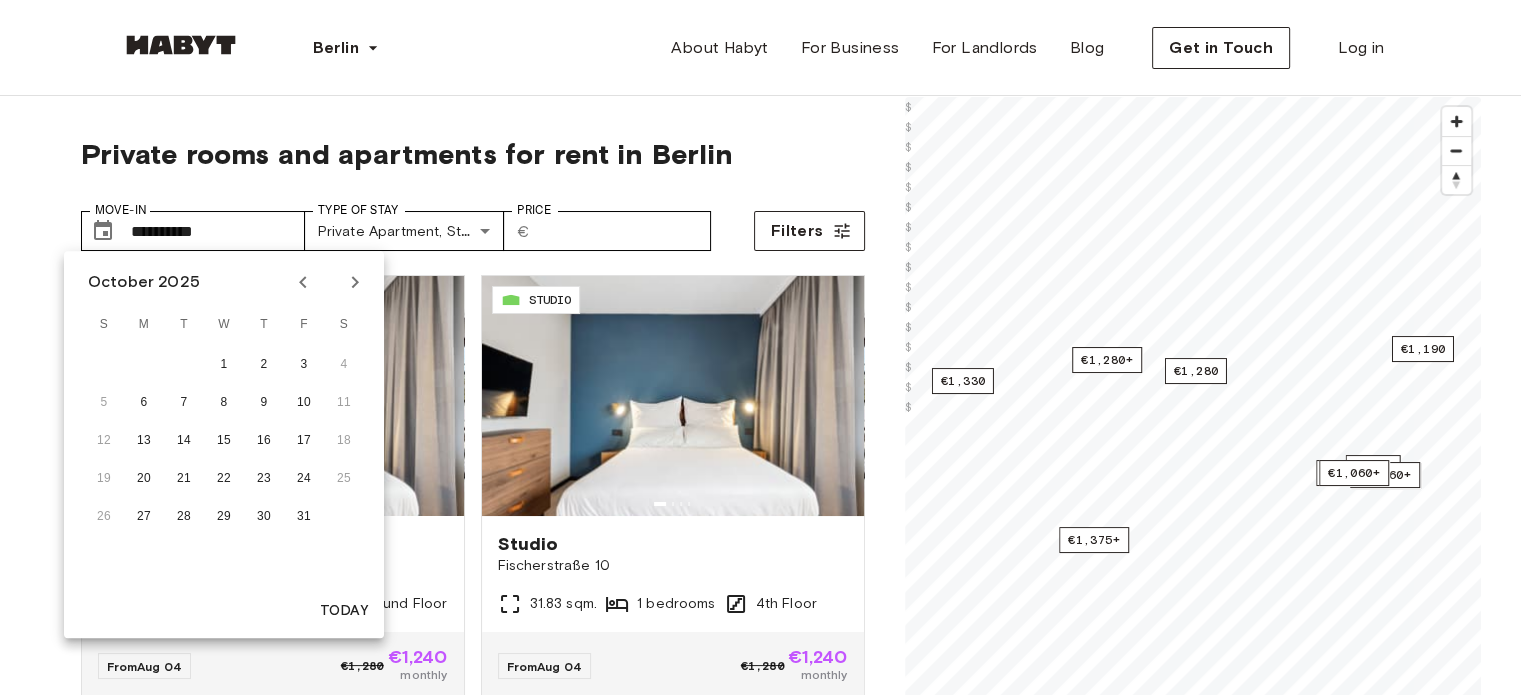 click 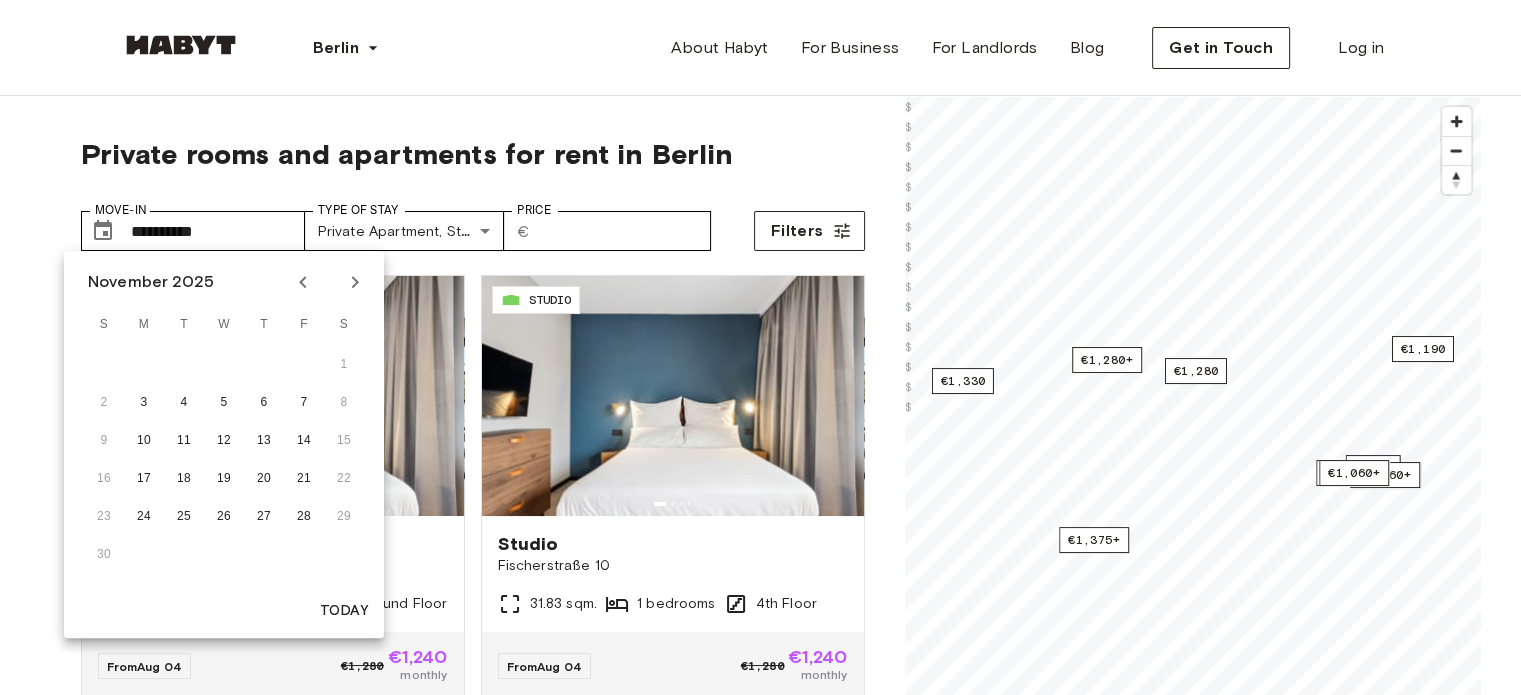 click on "1" at bounding box center (224, 365) 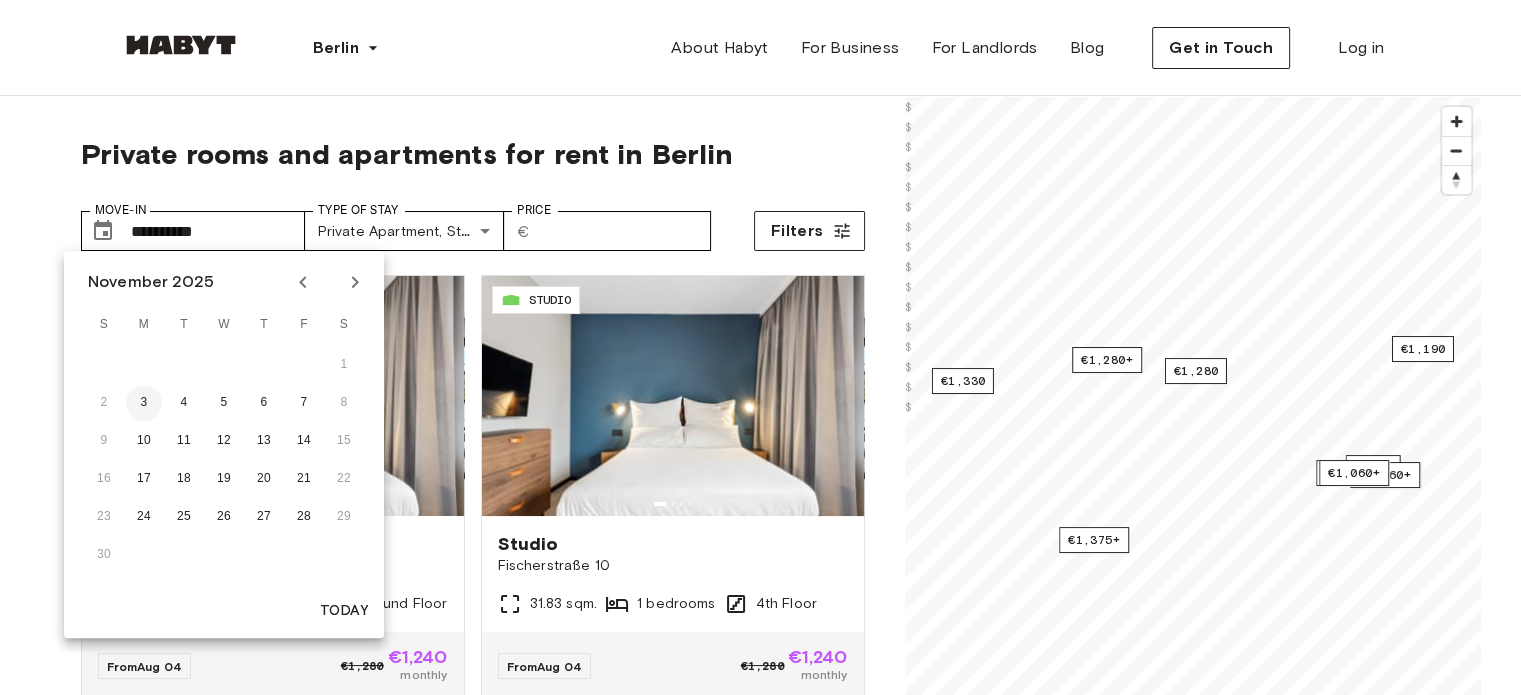 click on "3" at bounding box center [144, 403] 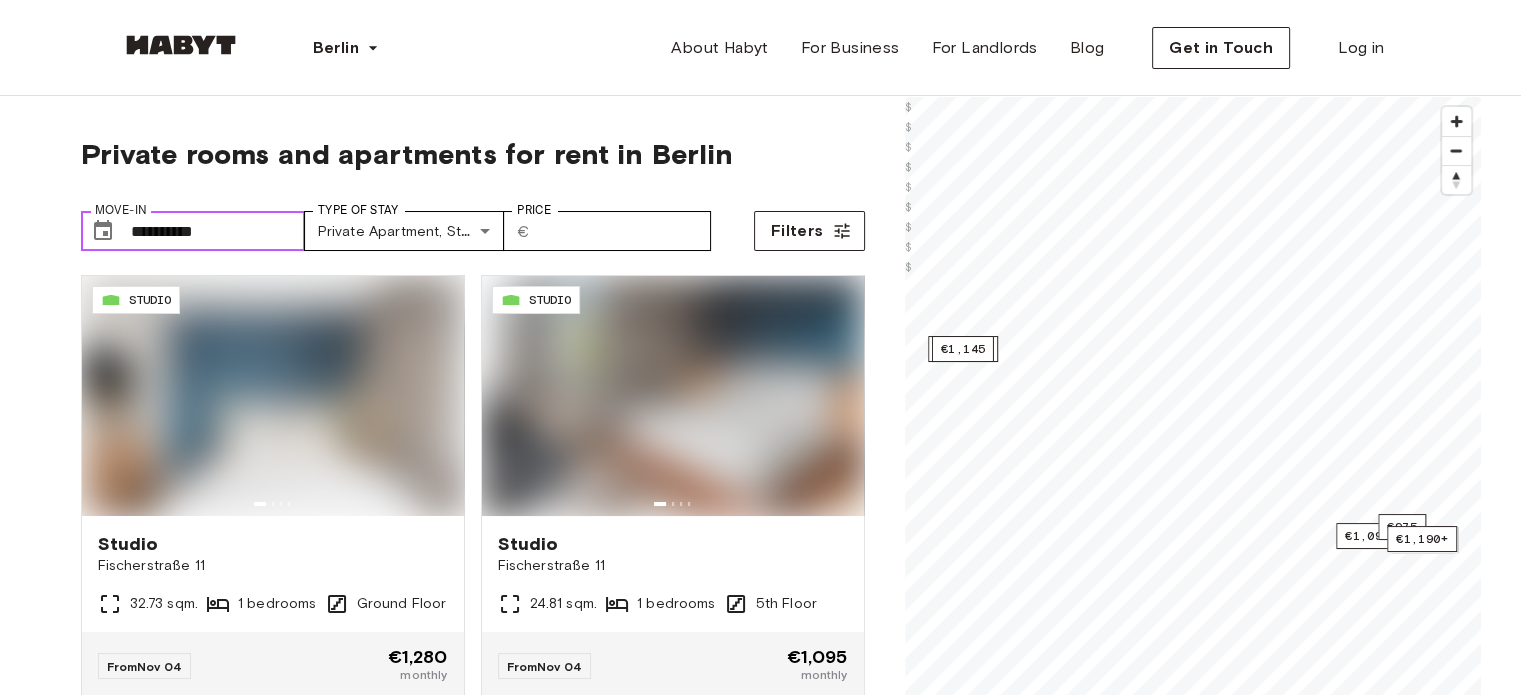 click on "**********" at bounding box center (218, 231) 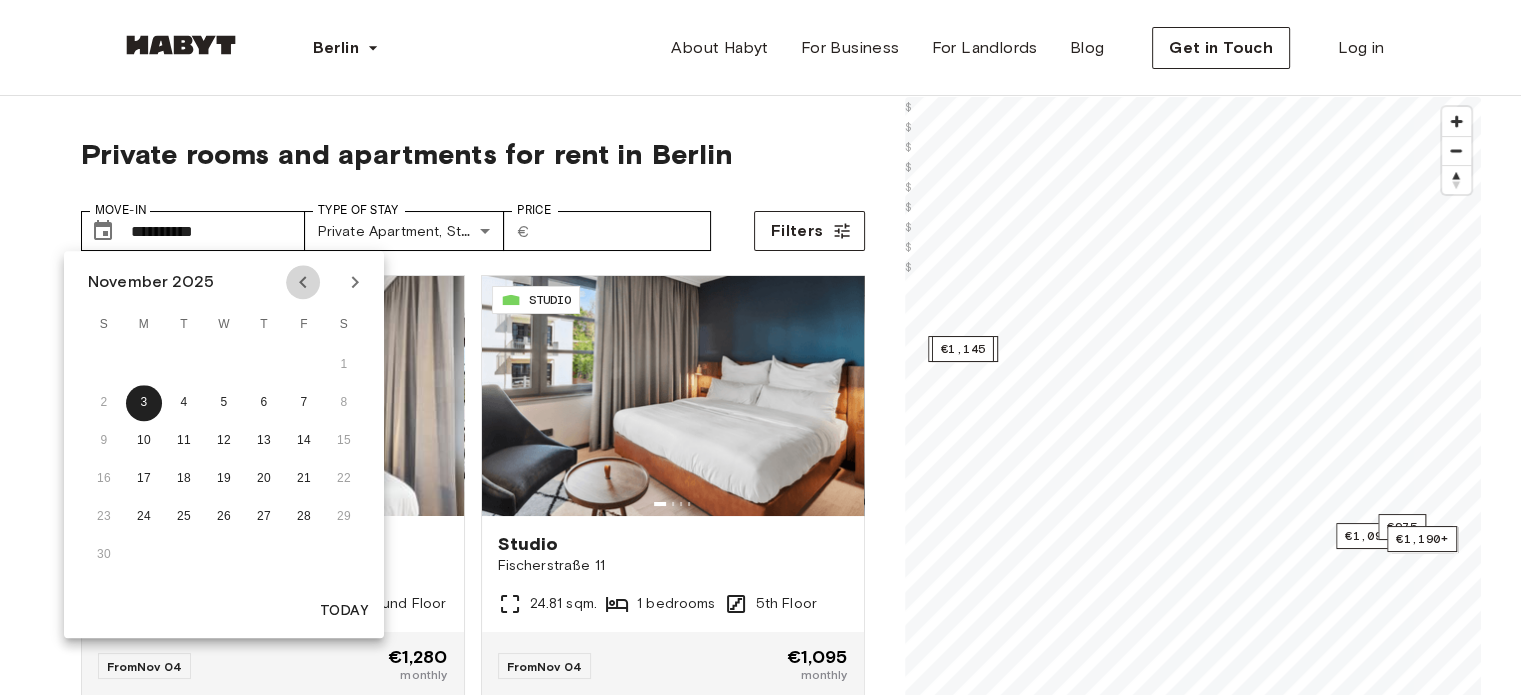 click 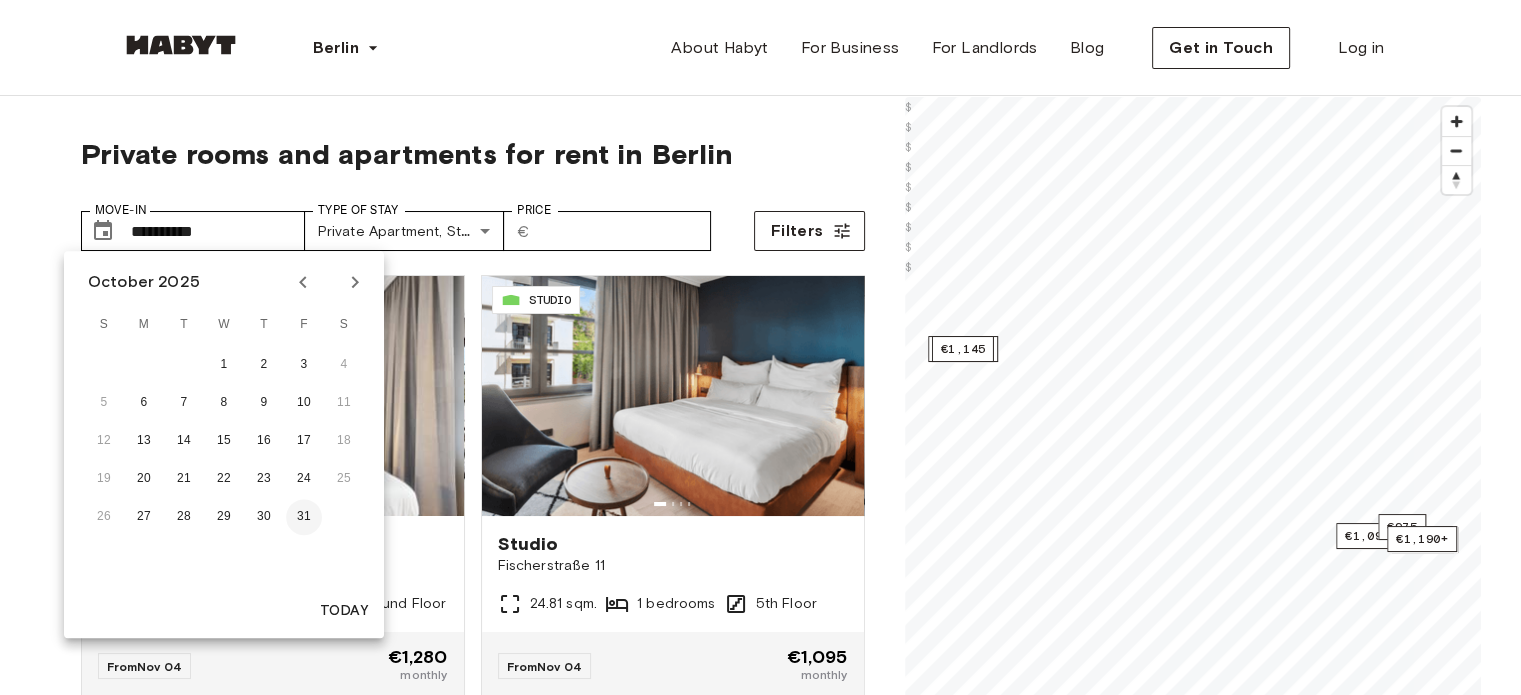 click on "31" at bounding box center (304, 517) 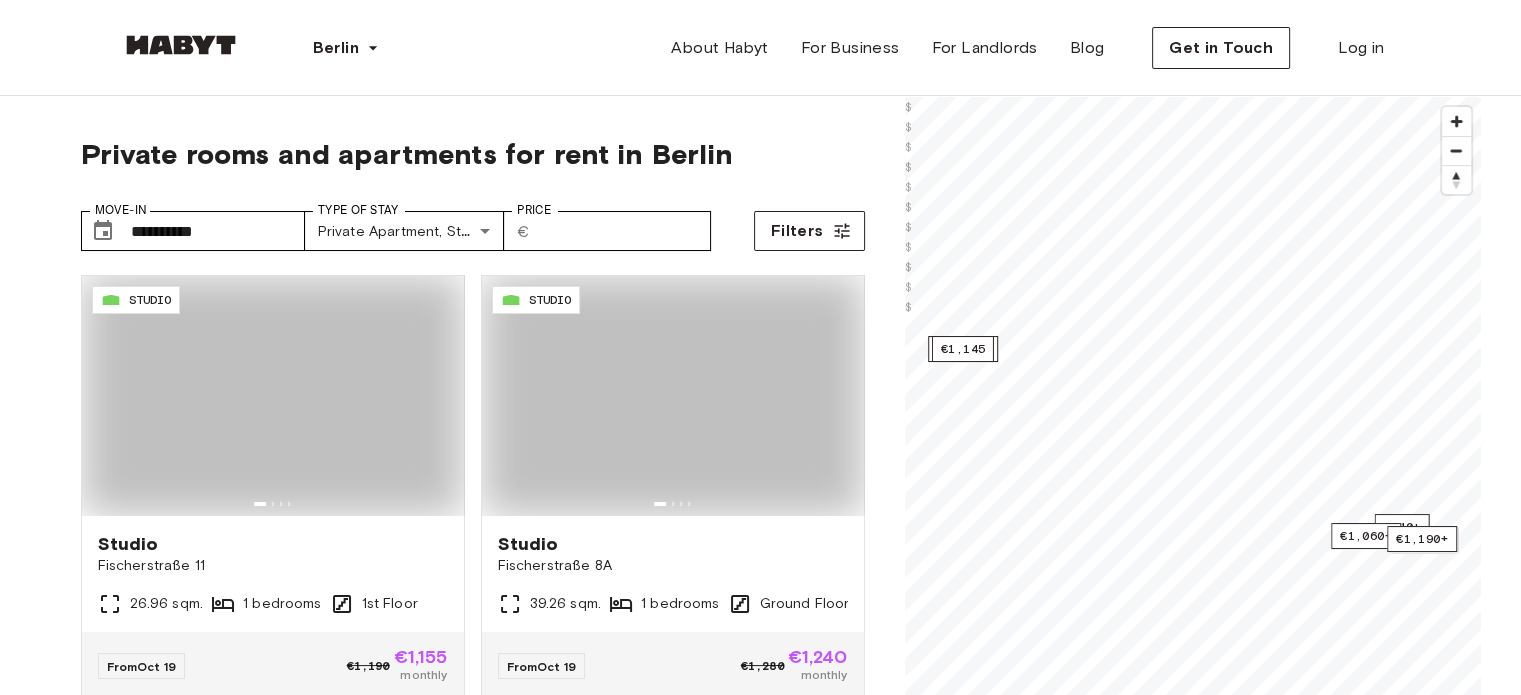 type on "**********" 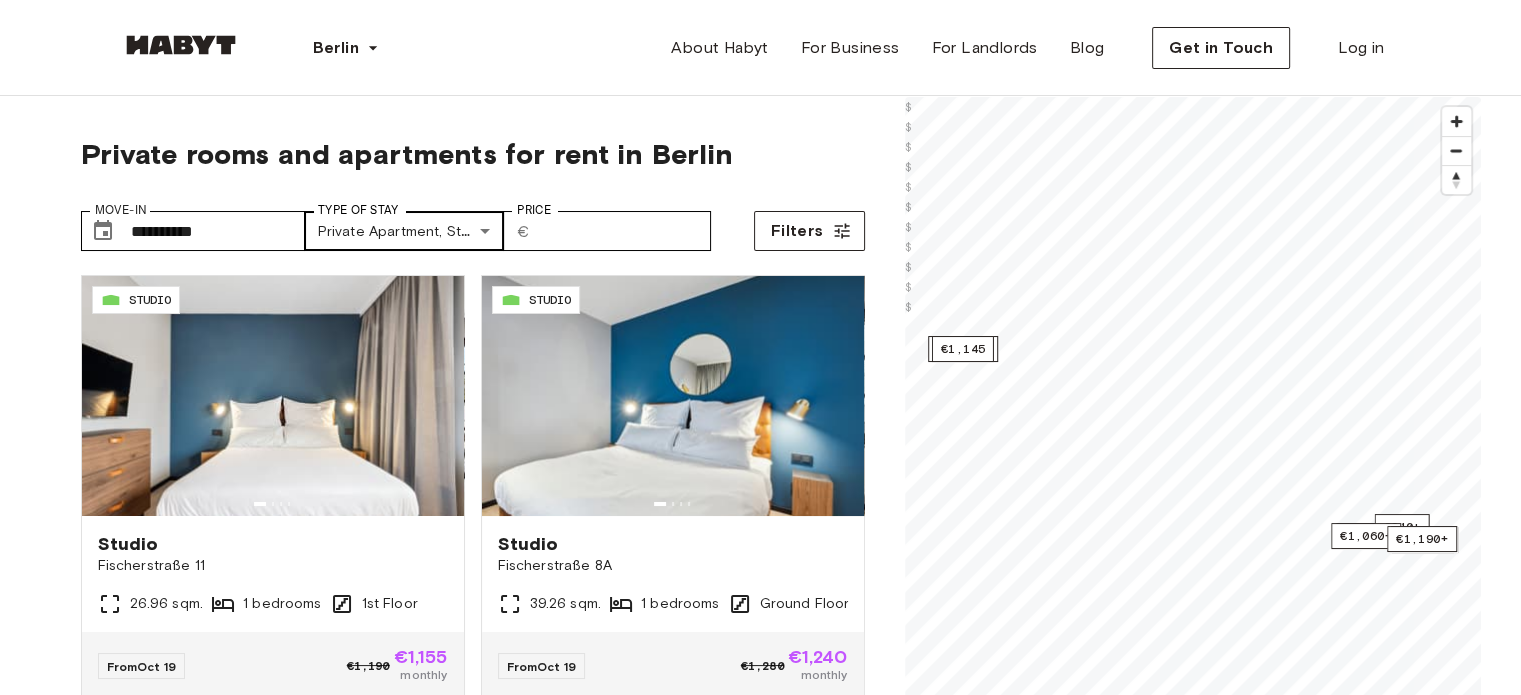 click on "**********" at bounding box center [760, 2379] 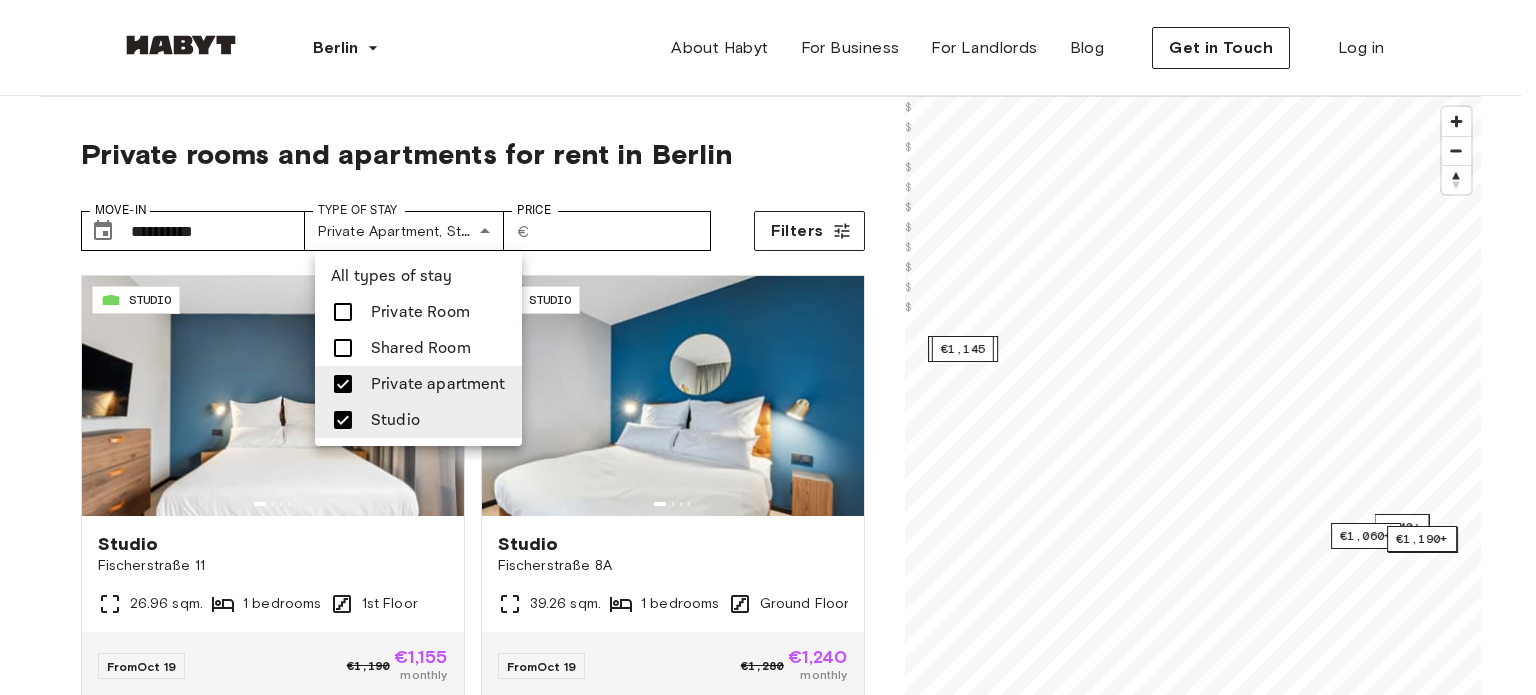 click at bounding box center (343, 312) 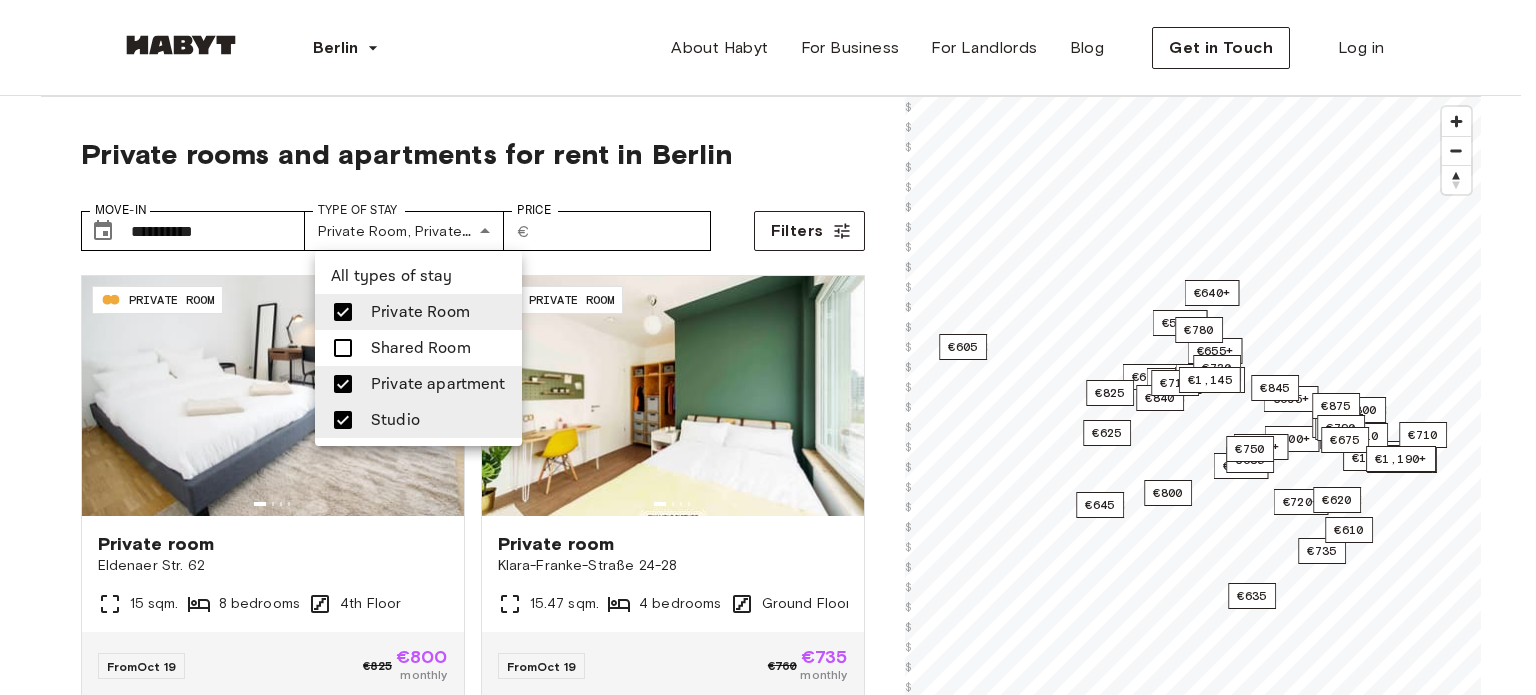 click at bounding box center (768, 347) 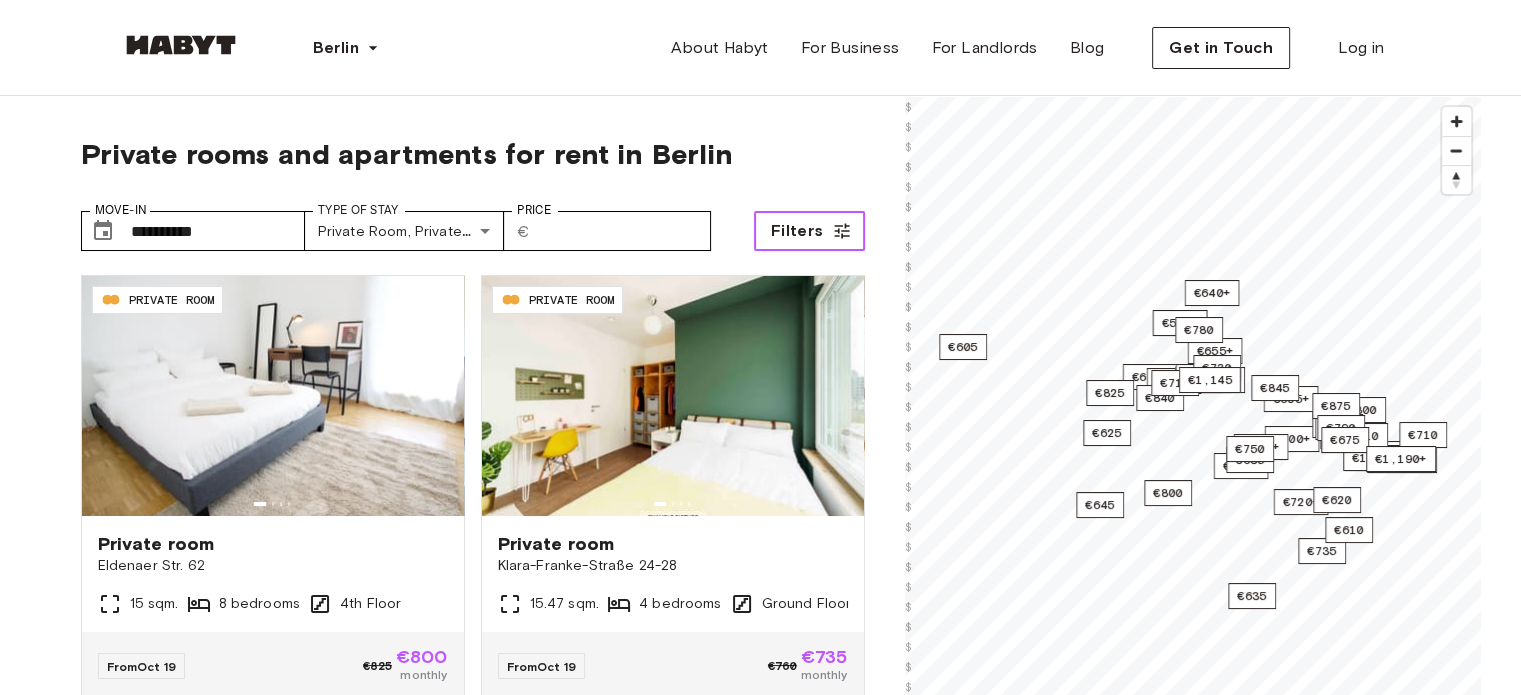 click on "Filters" at bounding box center [809, 231] 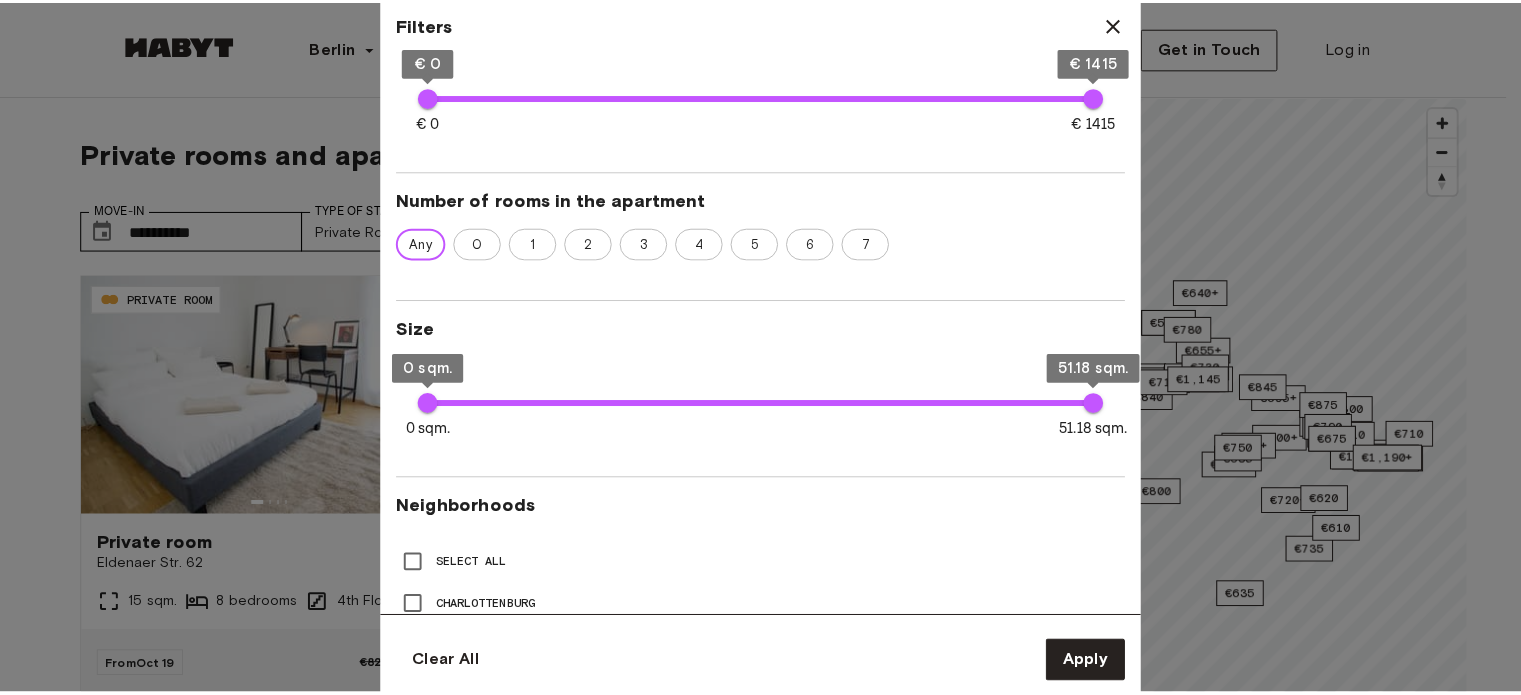 scroll, scrollTop: 466, scrollLeft: 0, axis: vertical 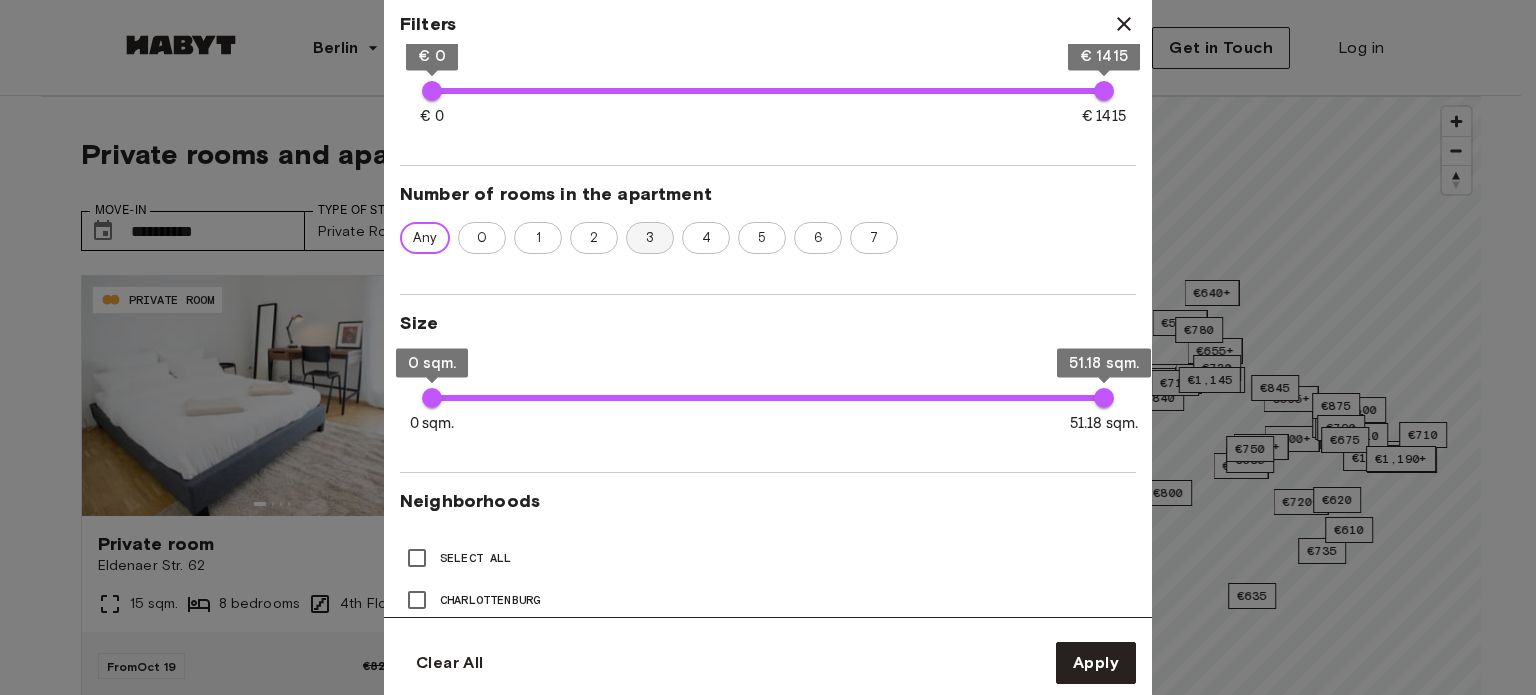 click on "3" at bounding box center (650, 238) 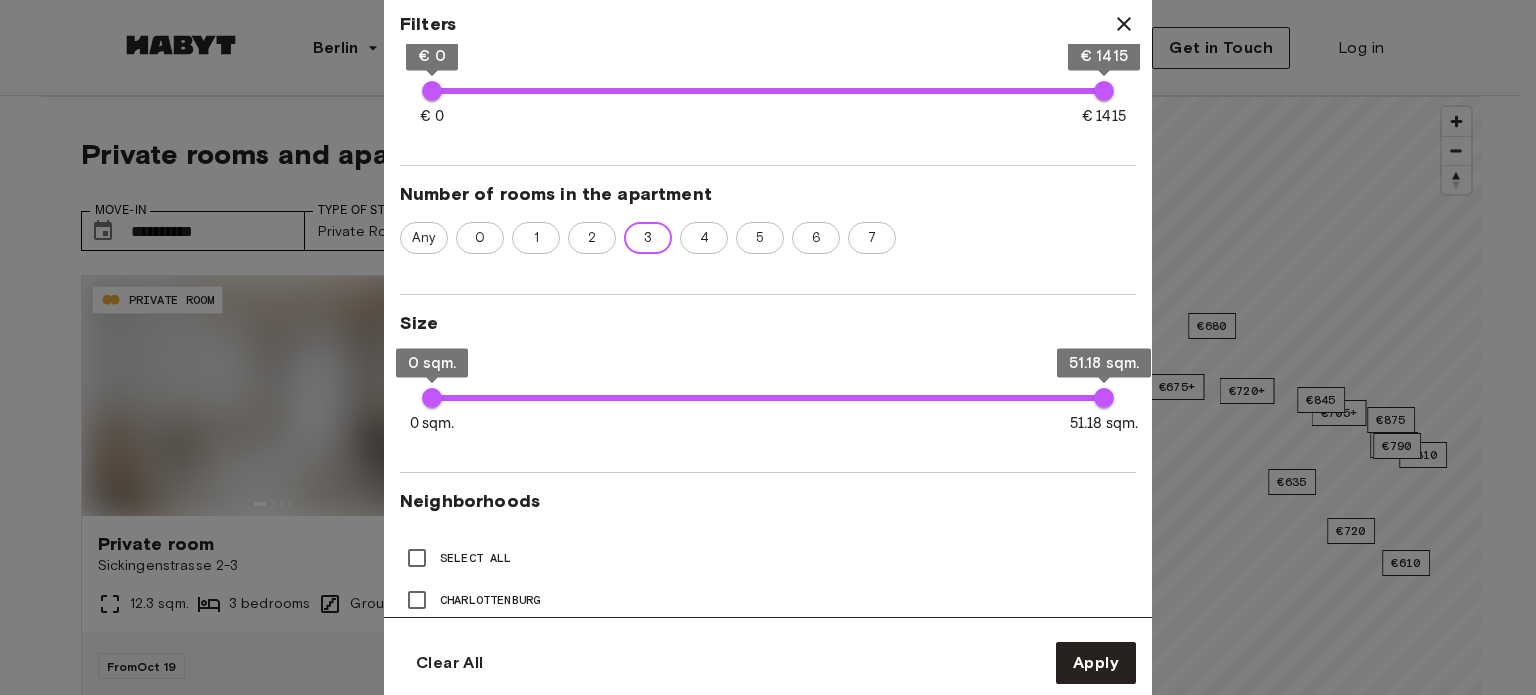 type on "**" 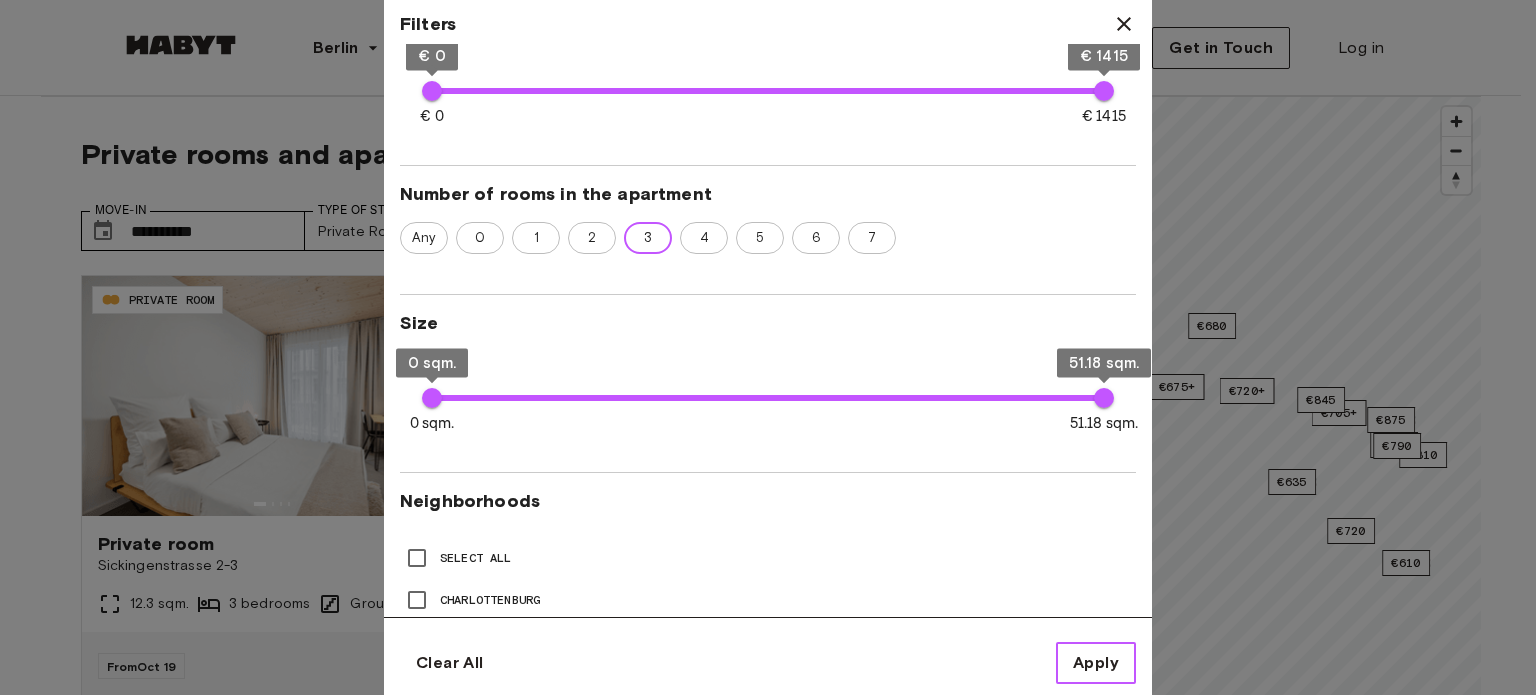 click on "Apply" at bounding box center [1096, 663] 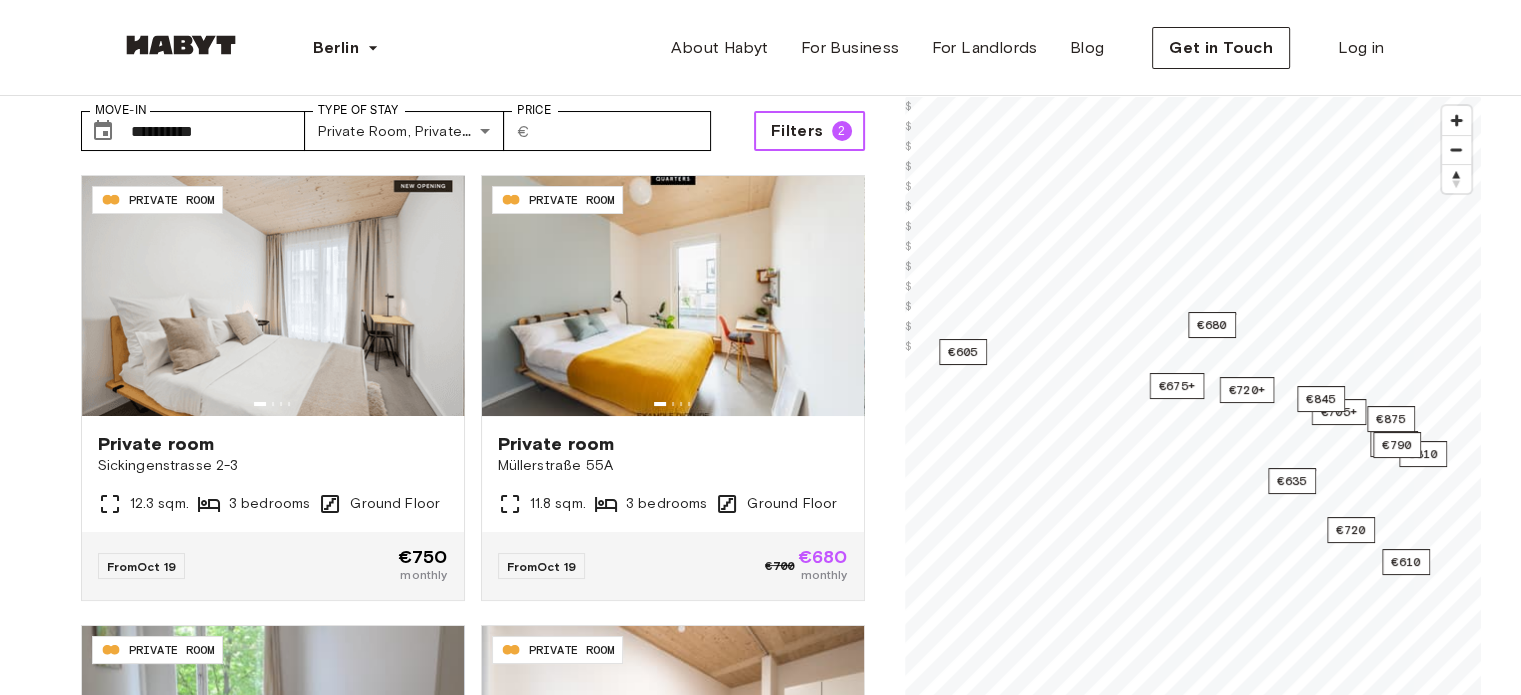 scroll, scrollTop: 113, scrollLeft: 0, axis: vertical 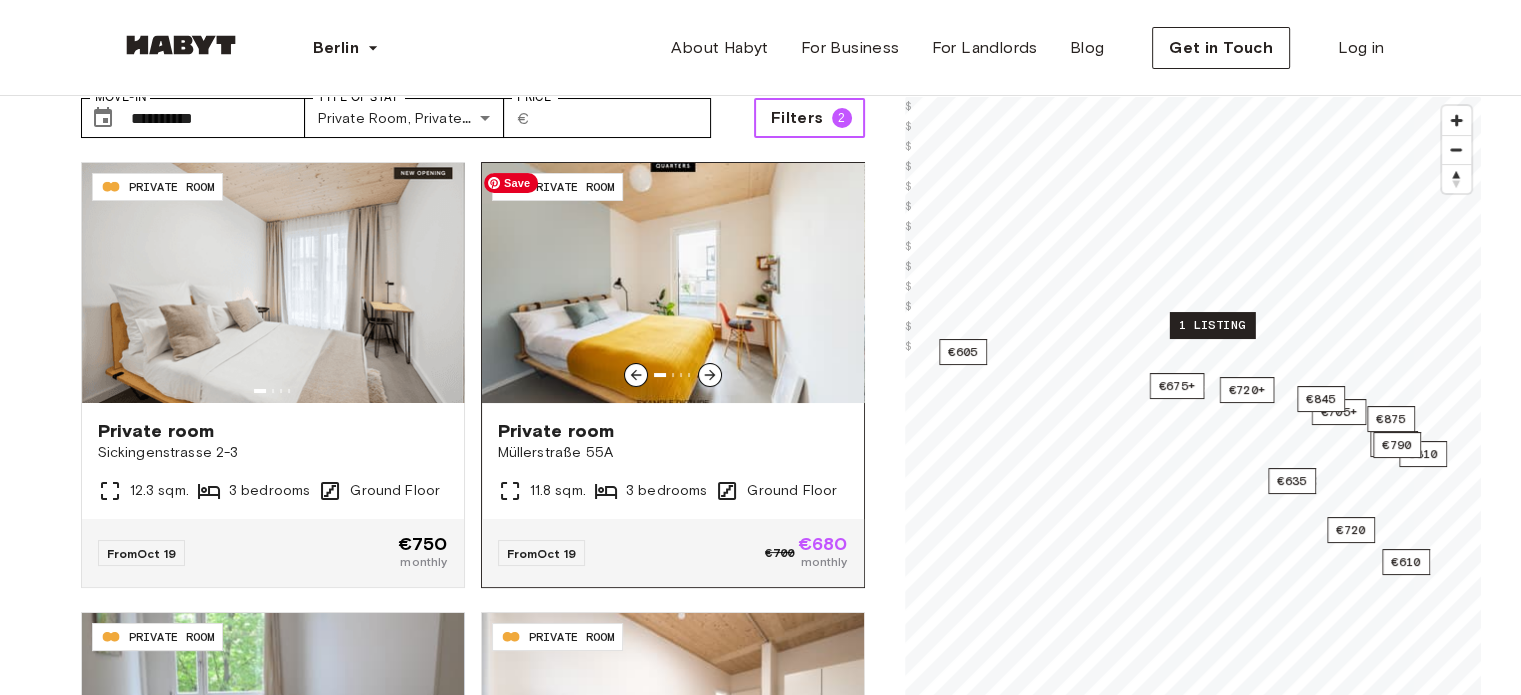 click at bounding box center [673, 283] 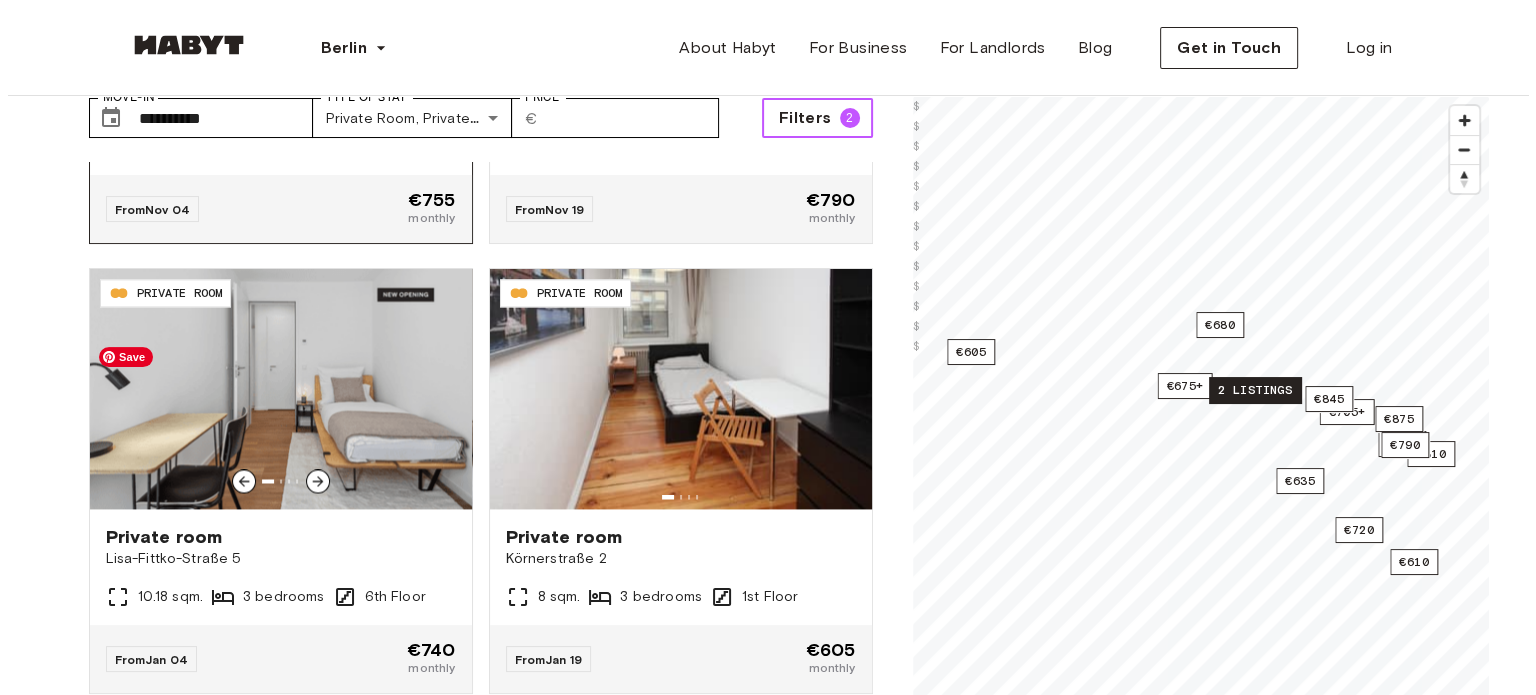 scroll, scrollTop: 3057, scrollLeft: 0, axis: vertical 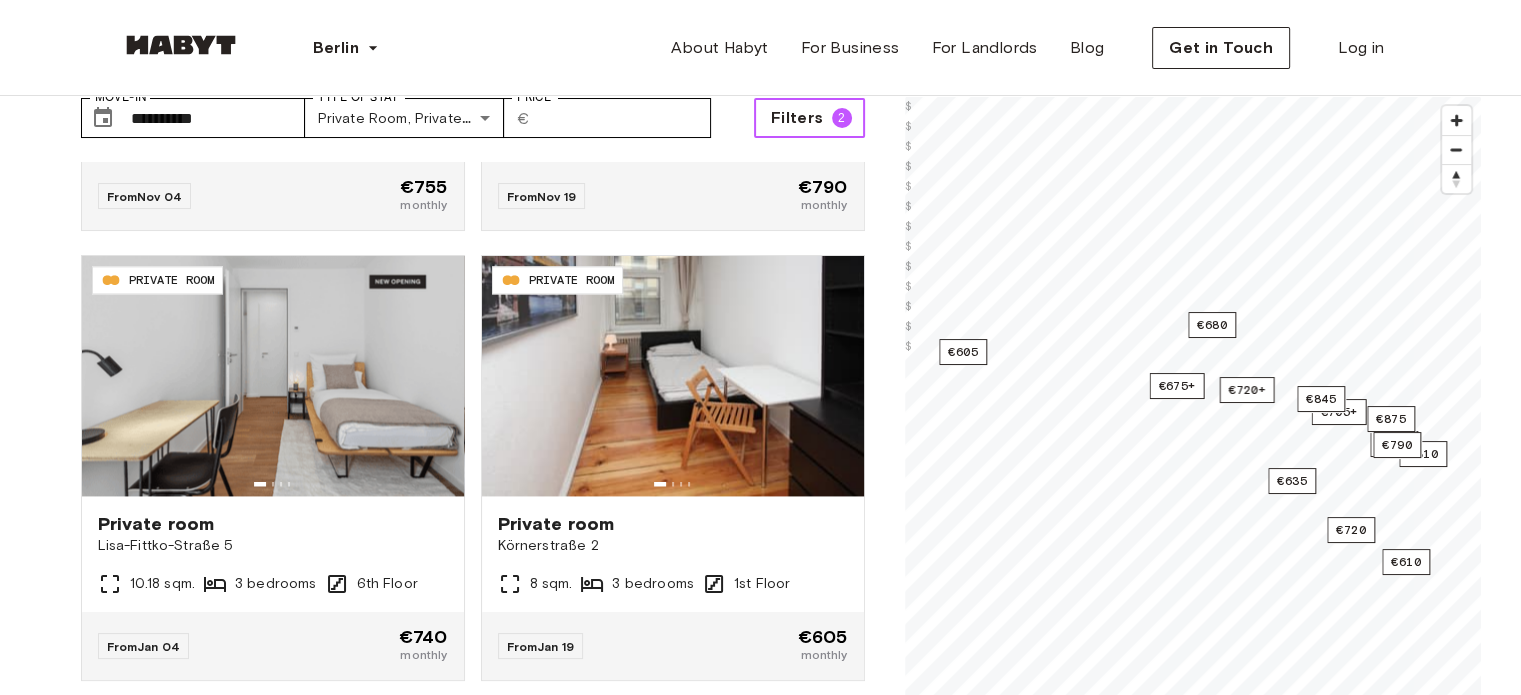 click on "2" at bounding box center (842, 118) 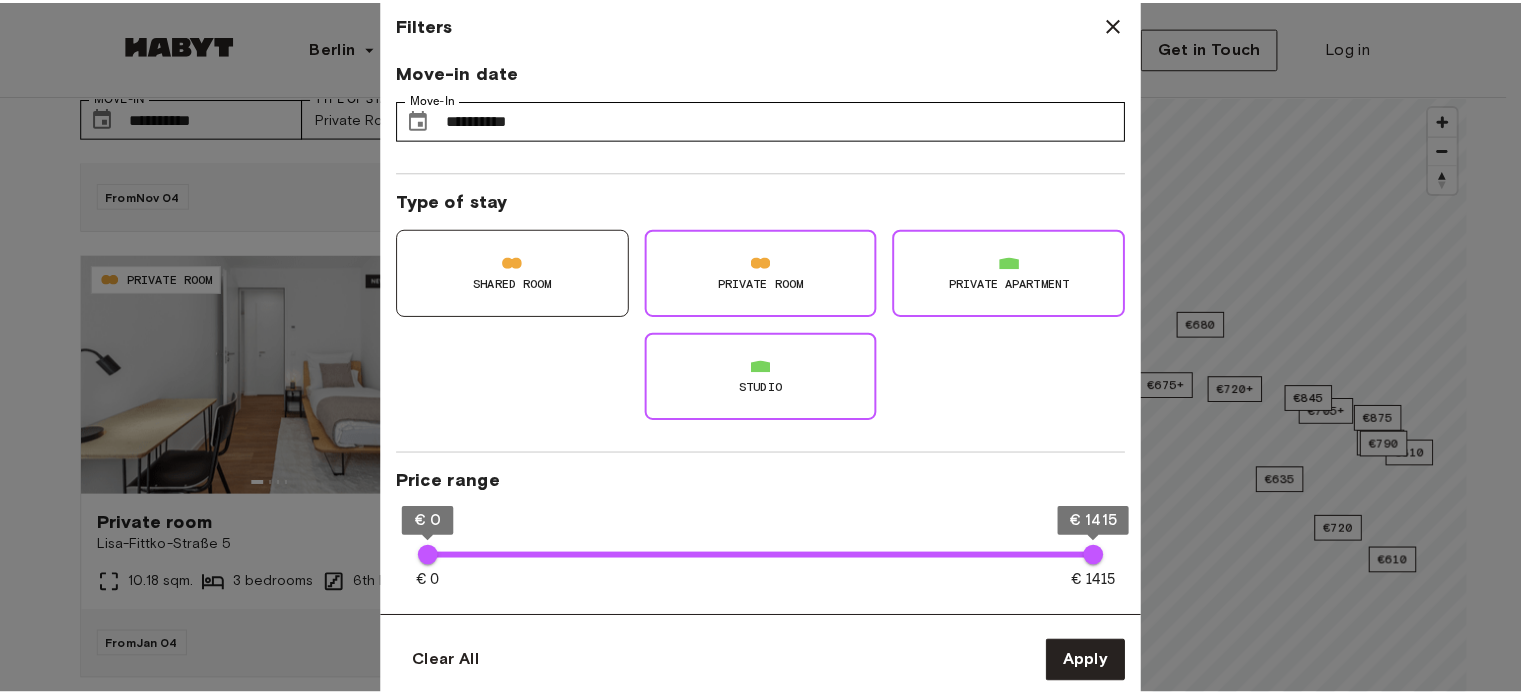 scroll, scrollTop: 440, scrollLeft: 0, axis: vertical 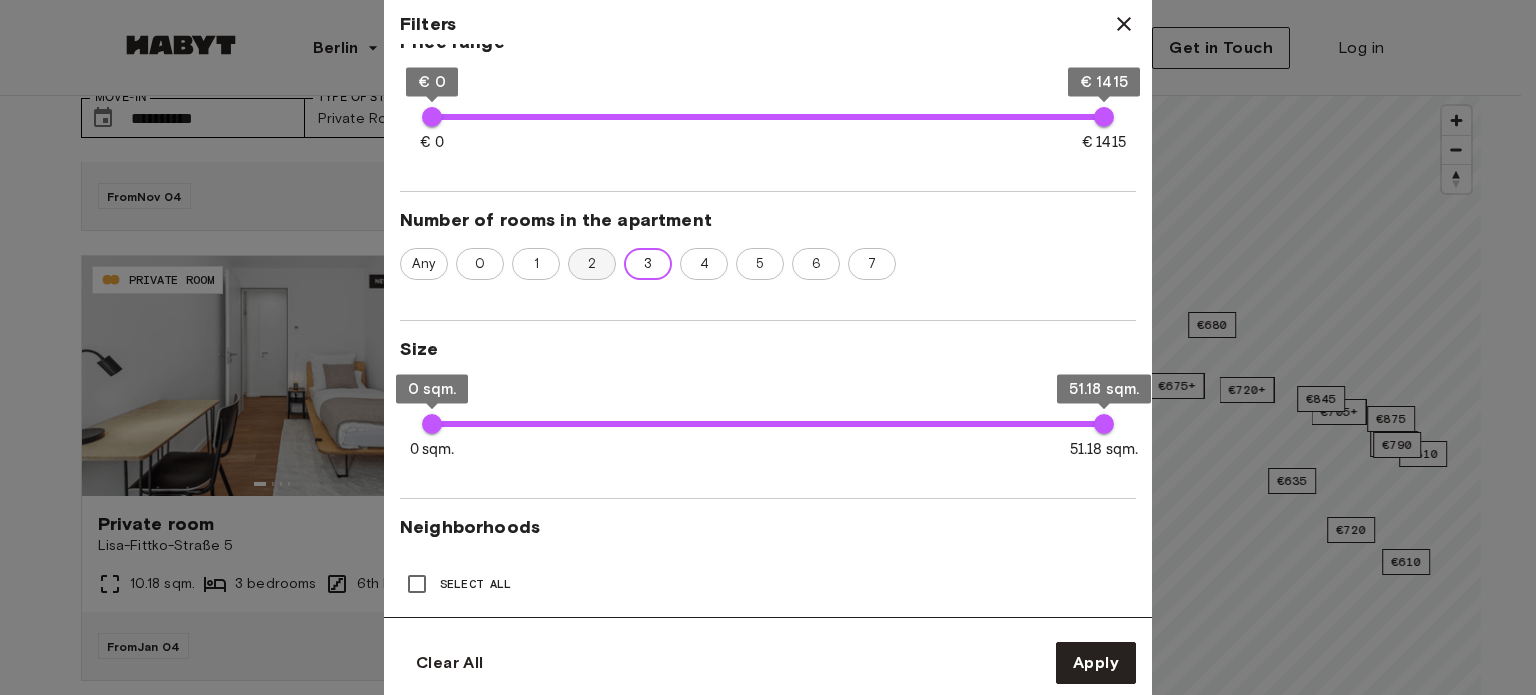 click on "2" at bounding box center [592, 264] 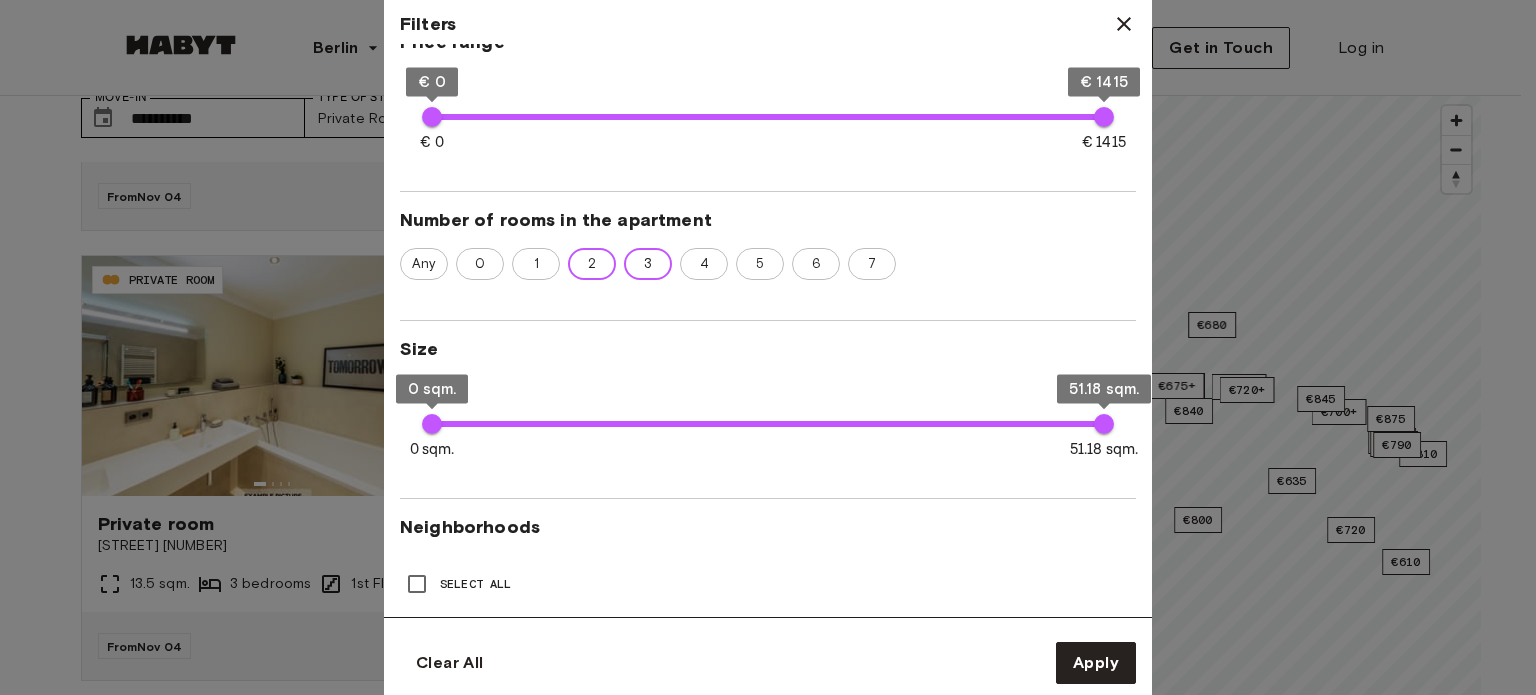 type on "**" 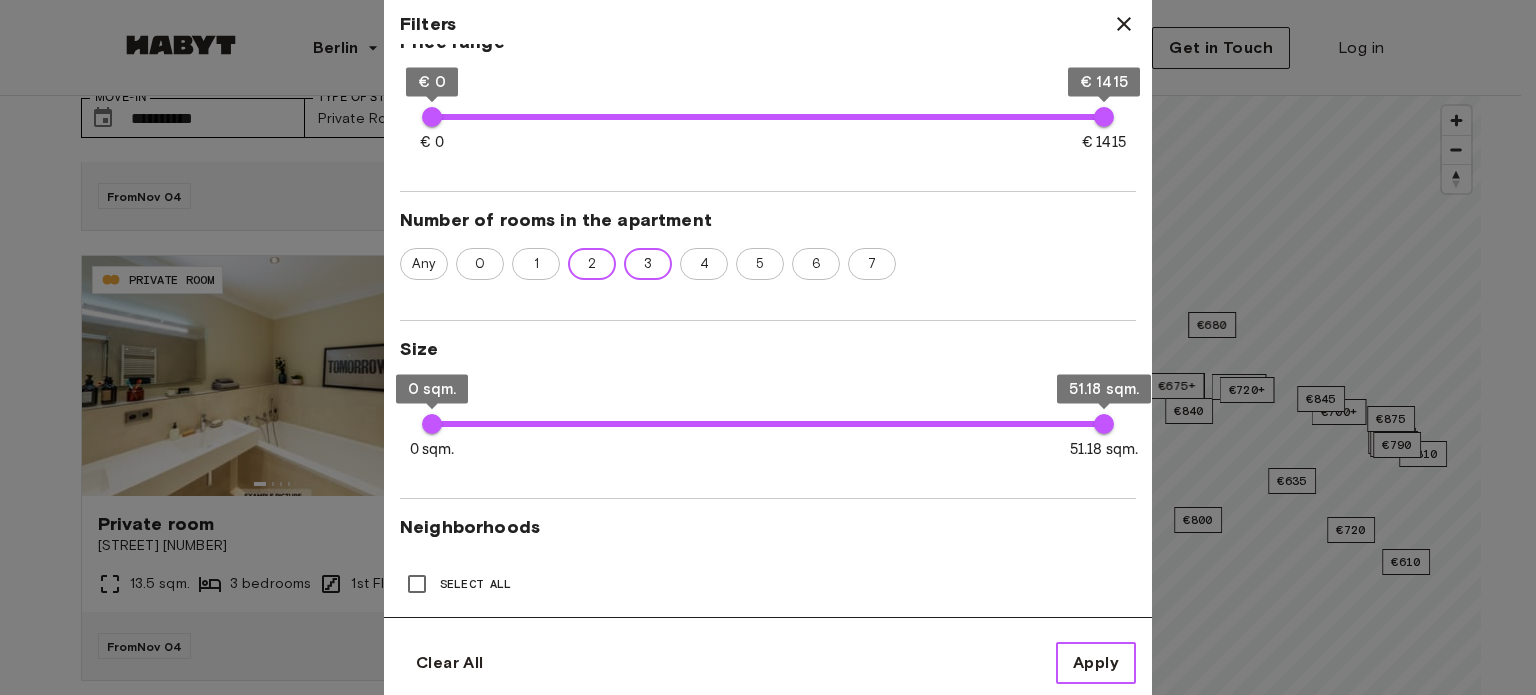 click on "Apply" at bounding box center (1096, 663) 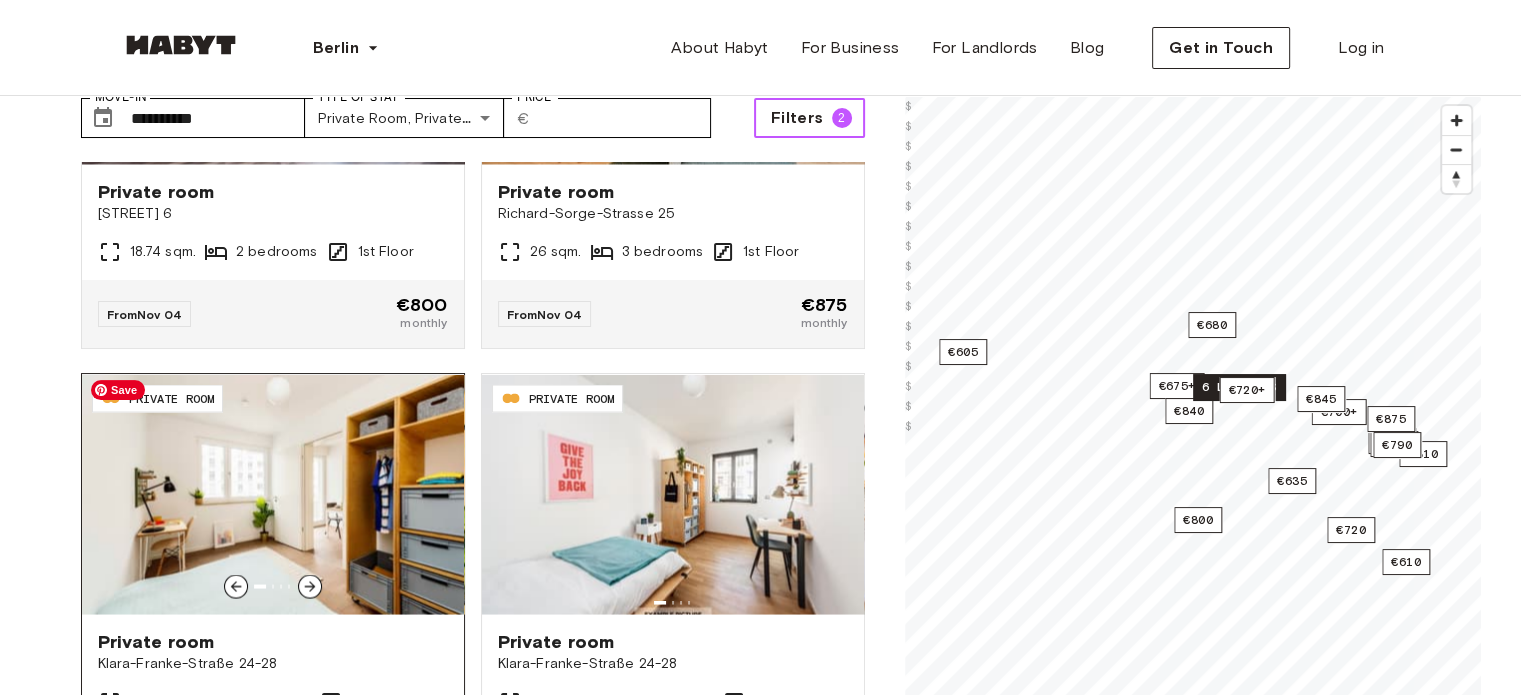 scroll, scrollTop: 3905, scrollLeft: 0, axis: vertical 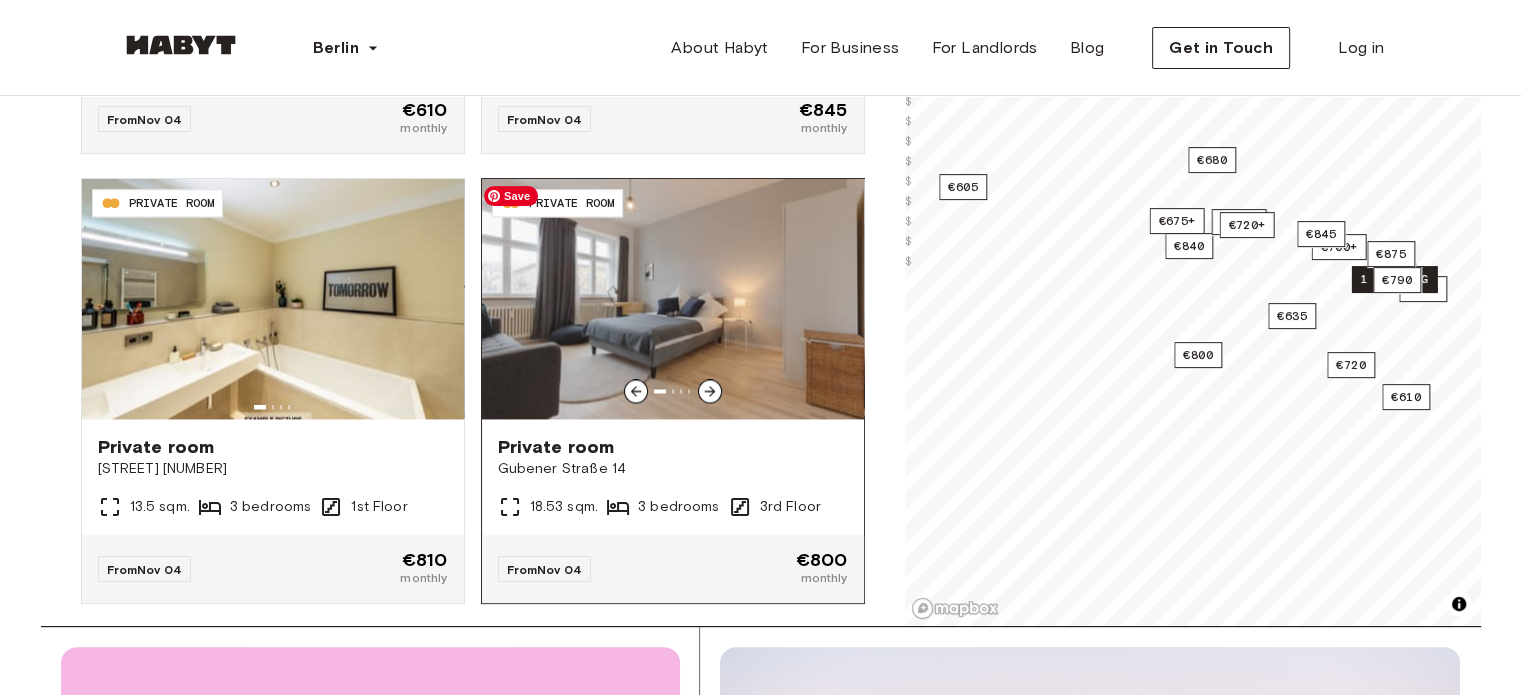 type 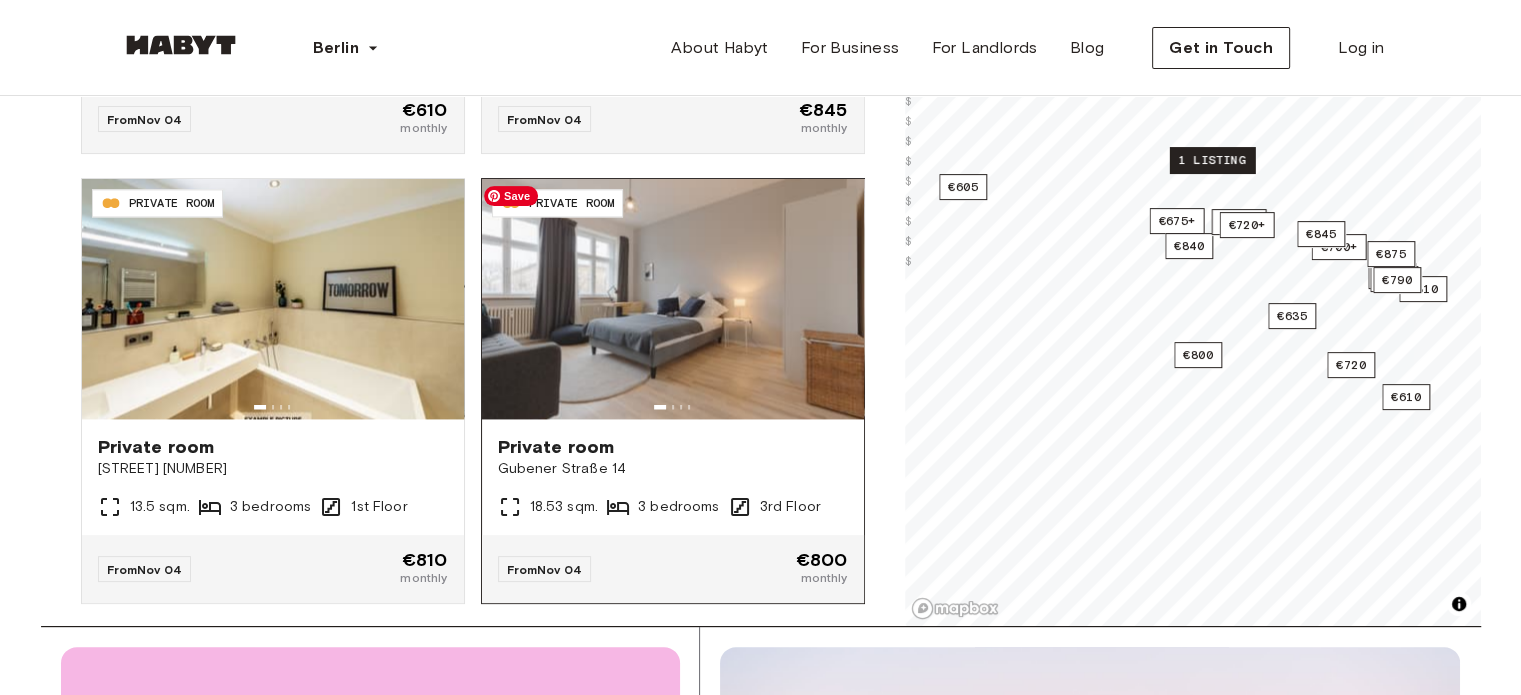 scroll, scrollTop: 275, scrollLeft: 0, axis: vertical 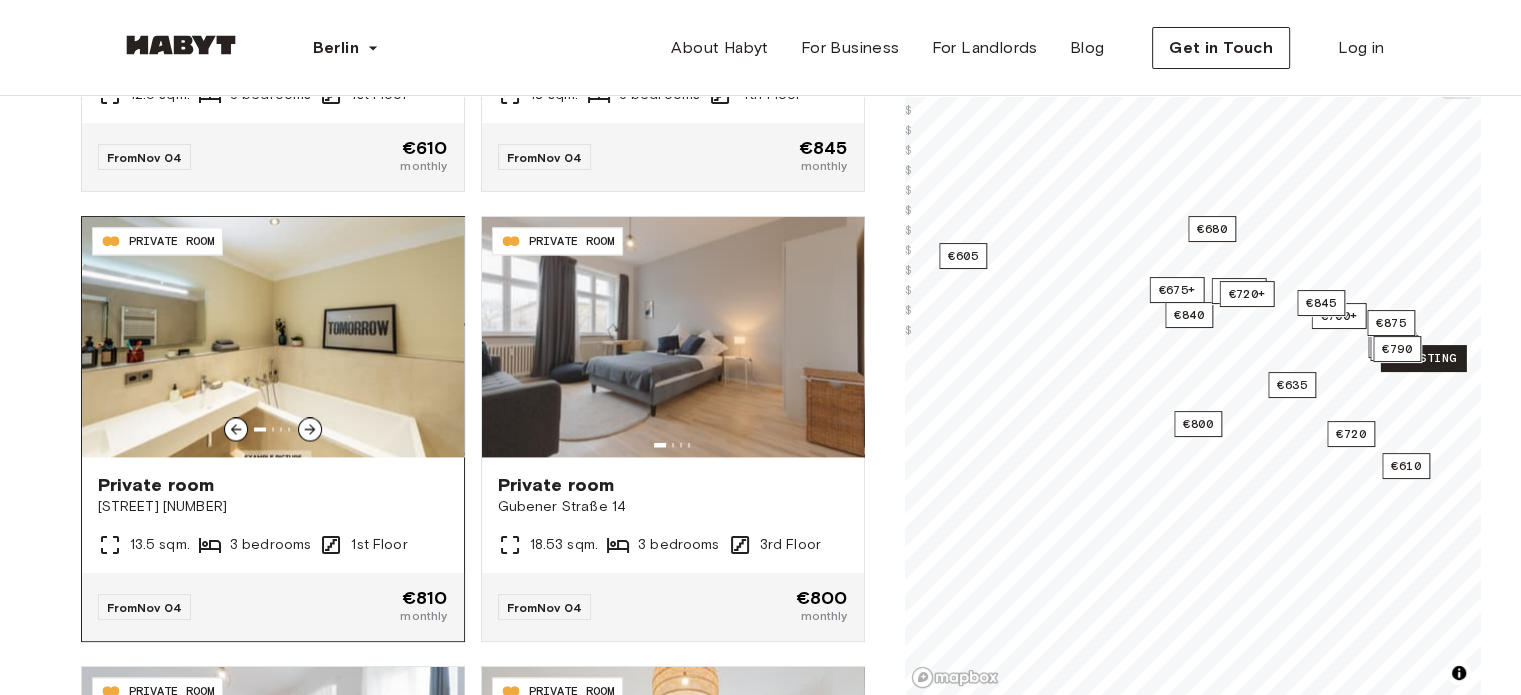 click 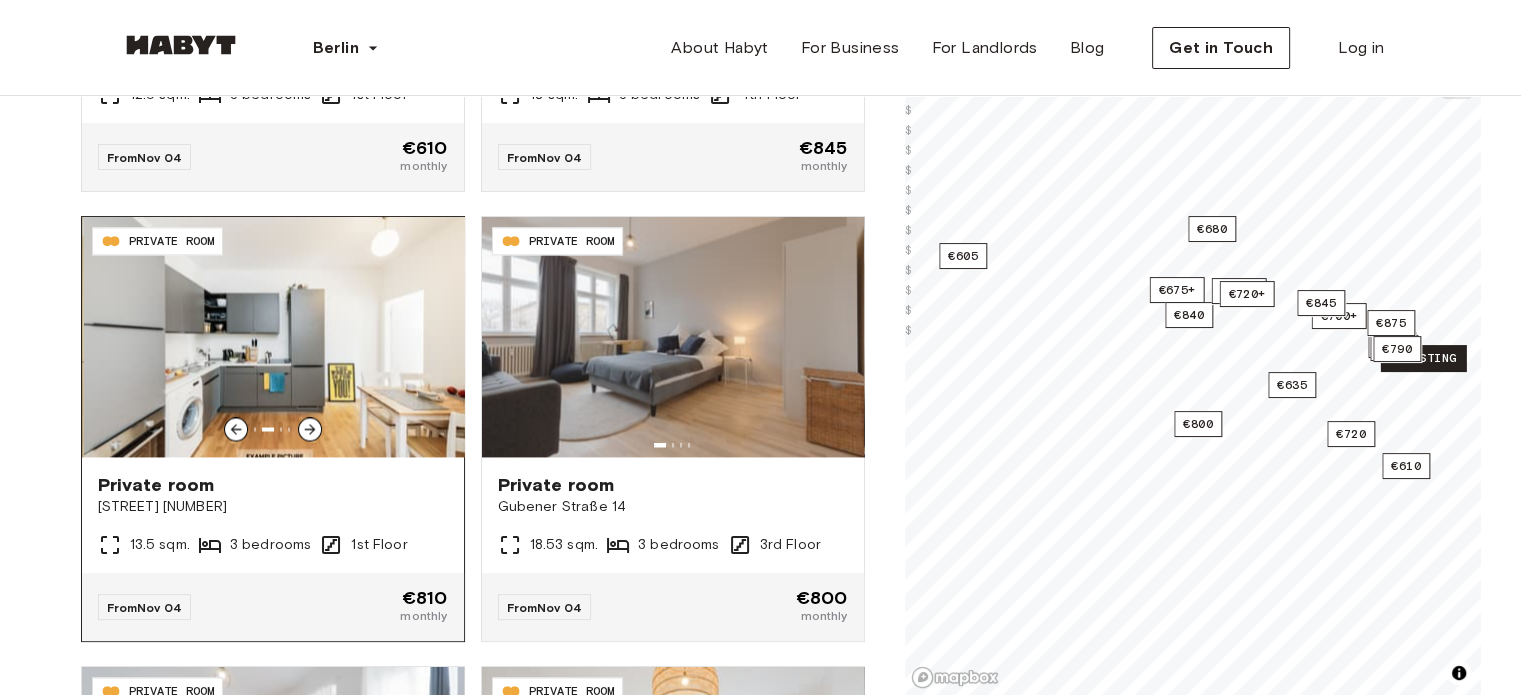 click 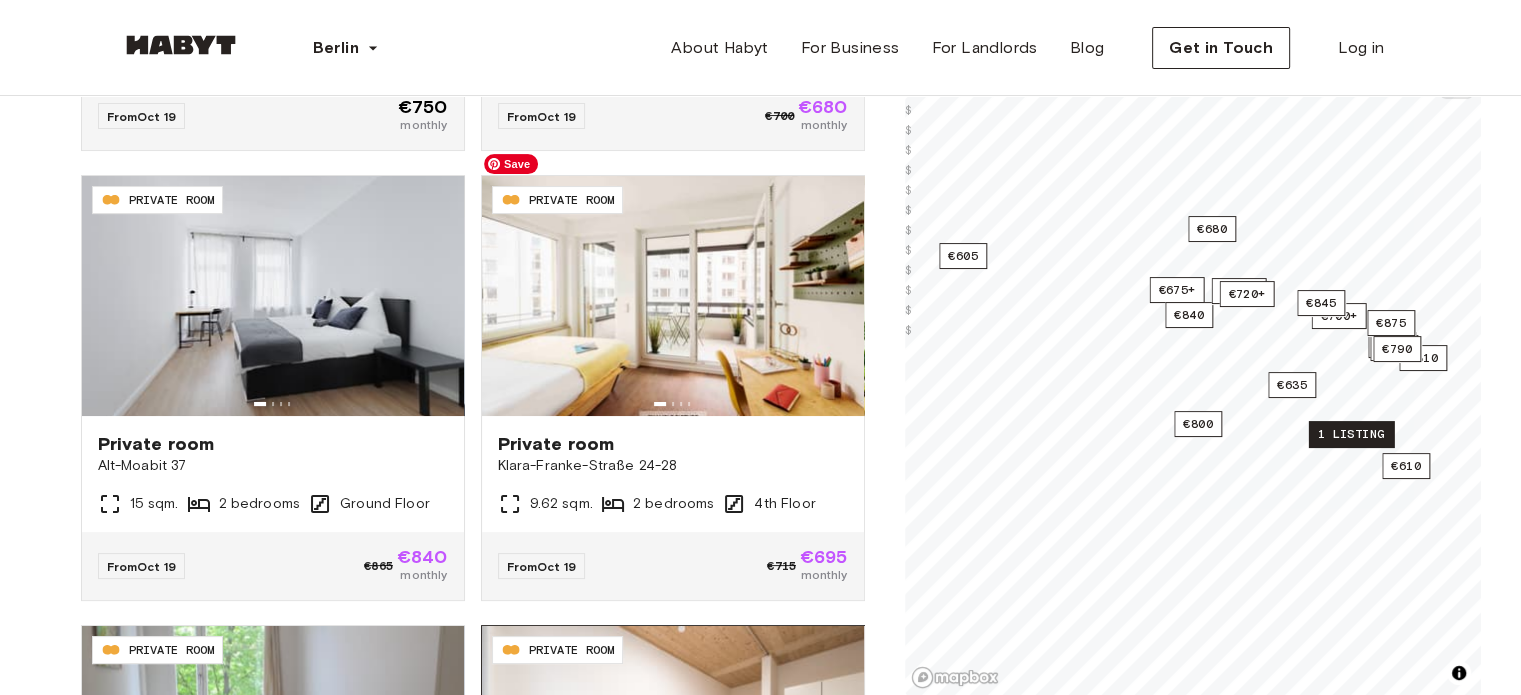 scroll, scrollTop: 249, scrollLeft: 0, axis: vertical 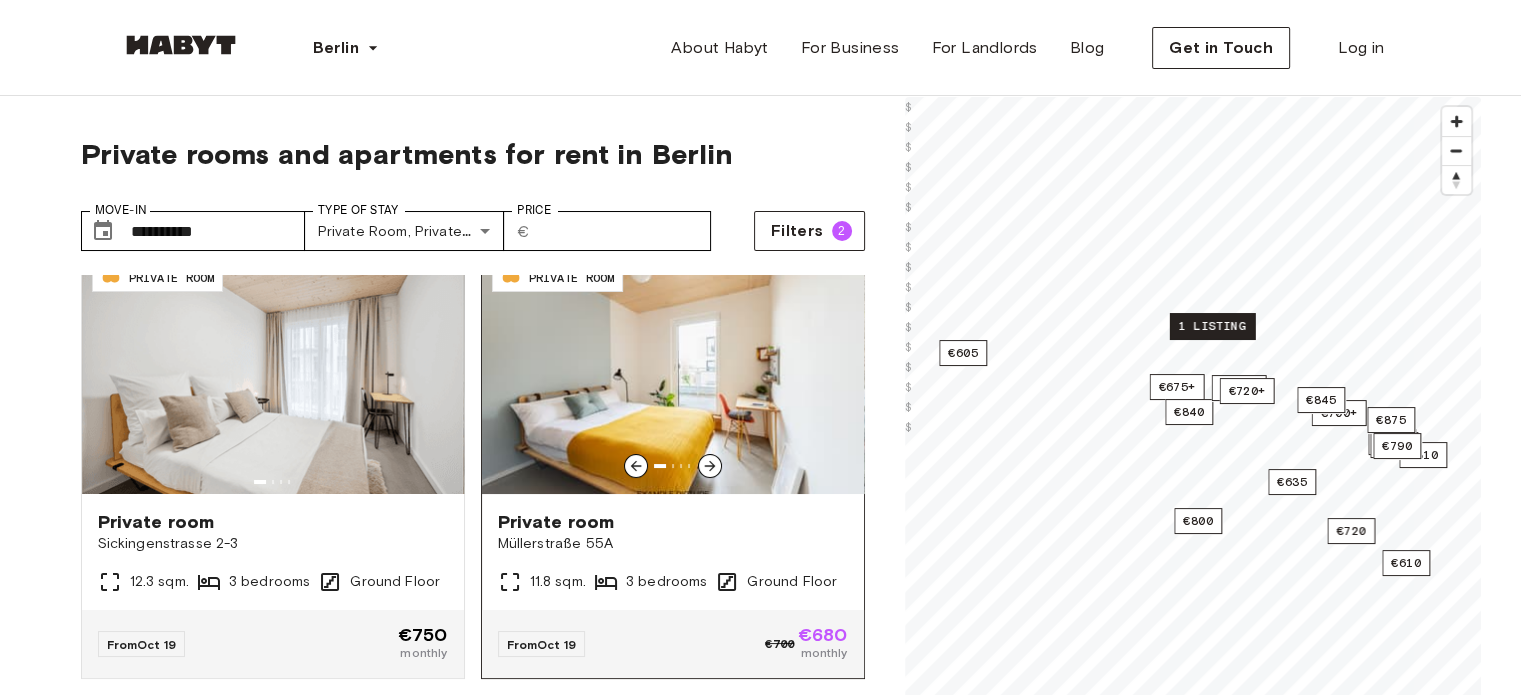 click on "Private room" at bounding box center [673, 522] 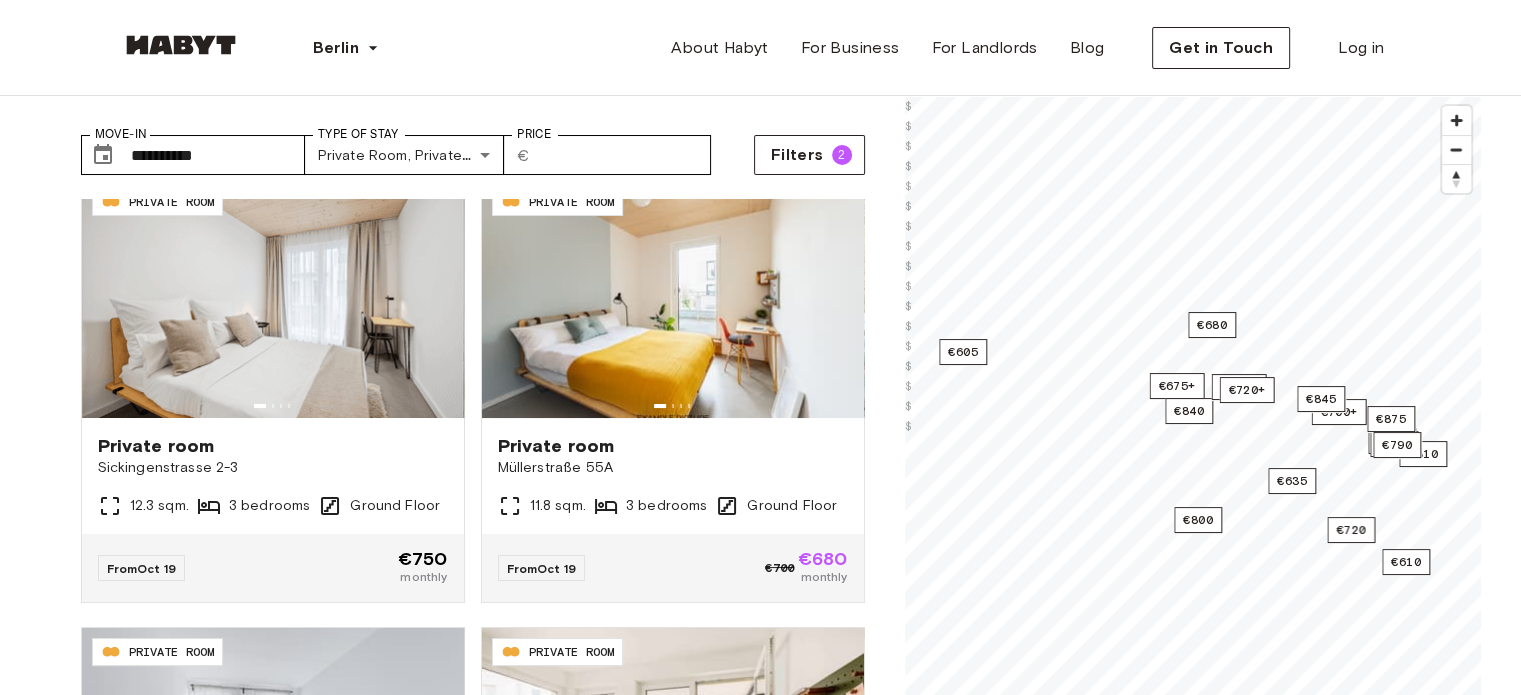 scroll, scrollTop: 77, scrollLeft: 0, axis: vertical 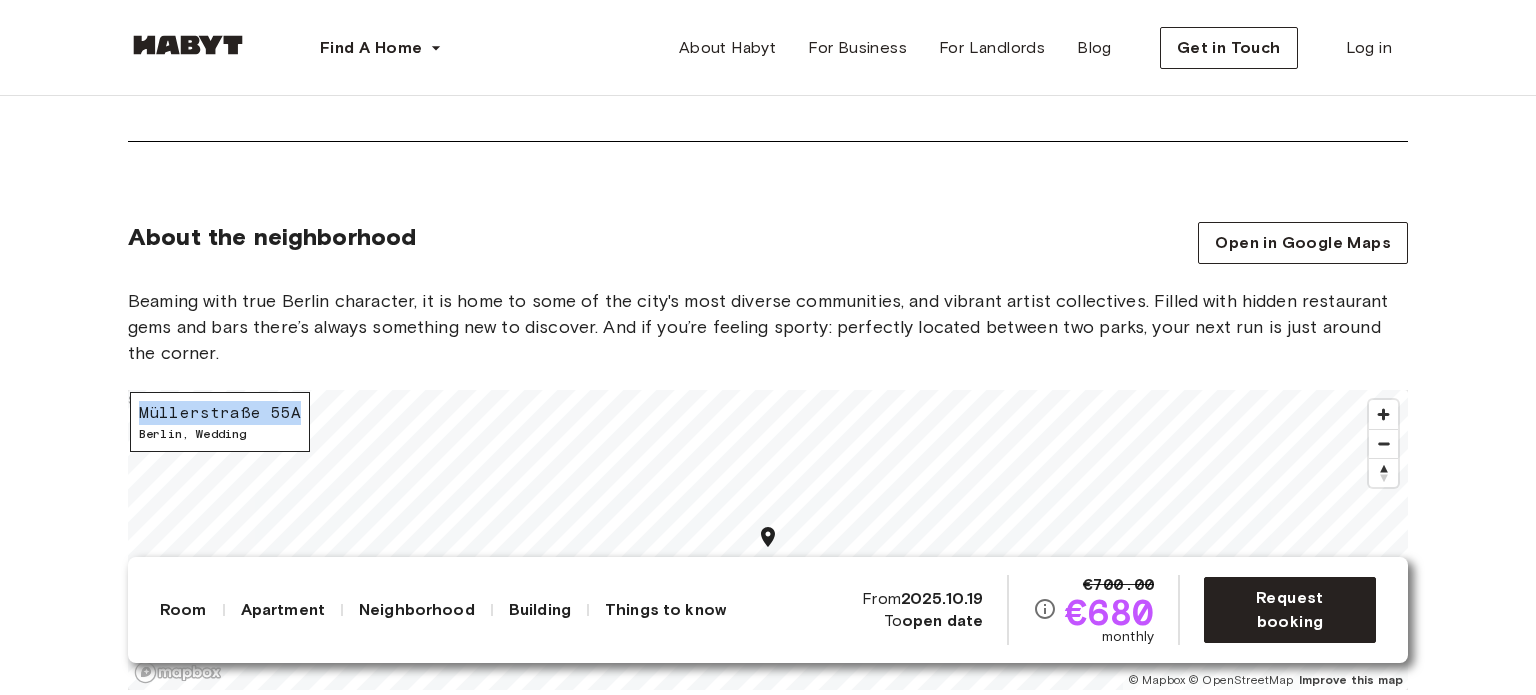 drag, startPoint x: 140, startPoint y: 427, endPoint x: 298, endPoint y: 430, distance: 158.02847 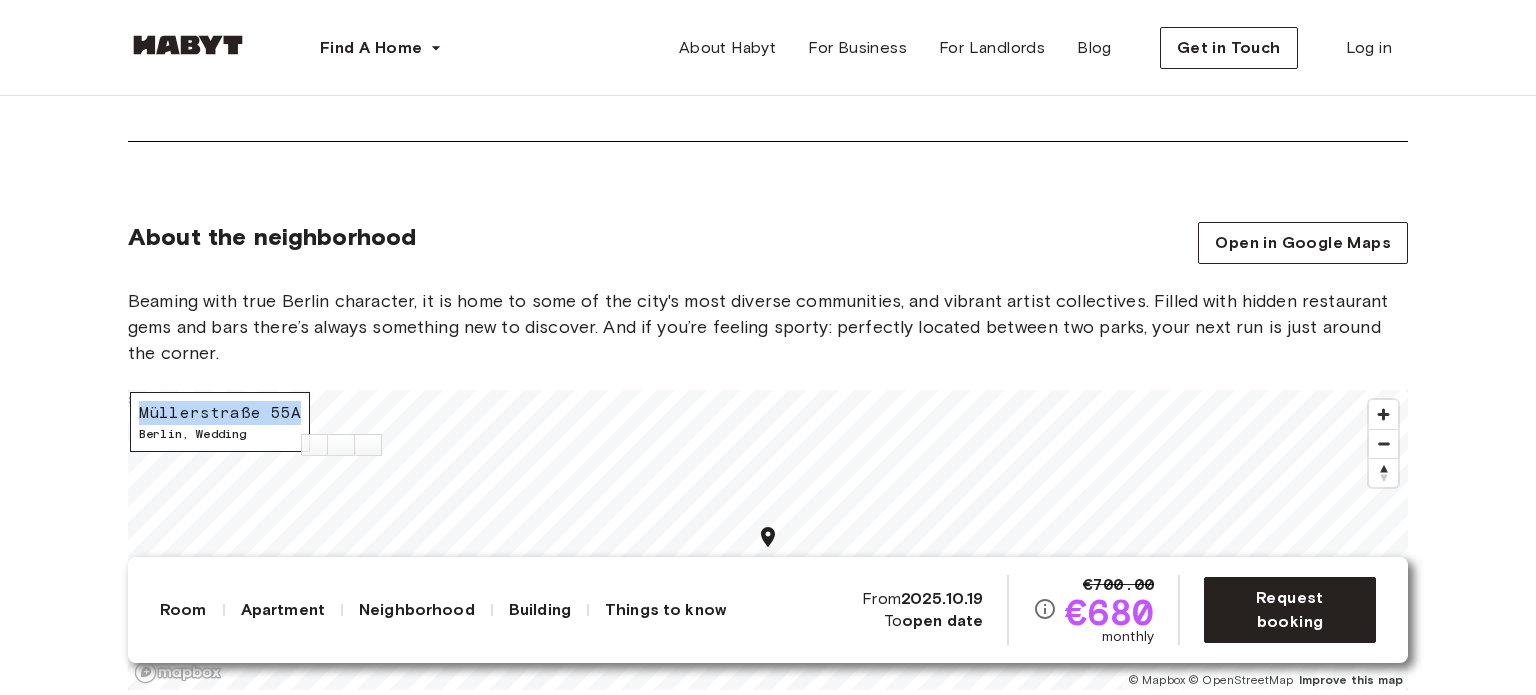 copy on "Müllerstraße 55A" 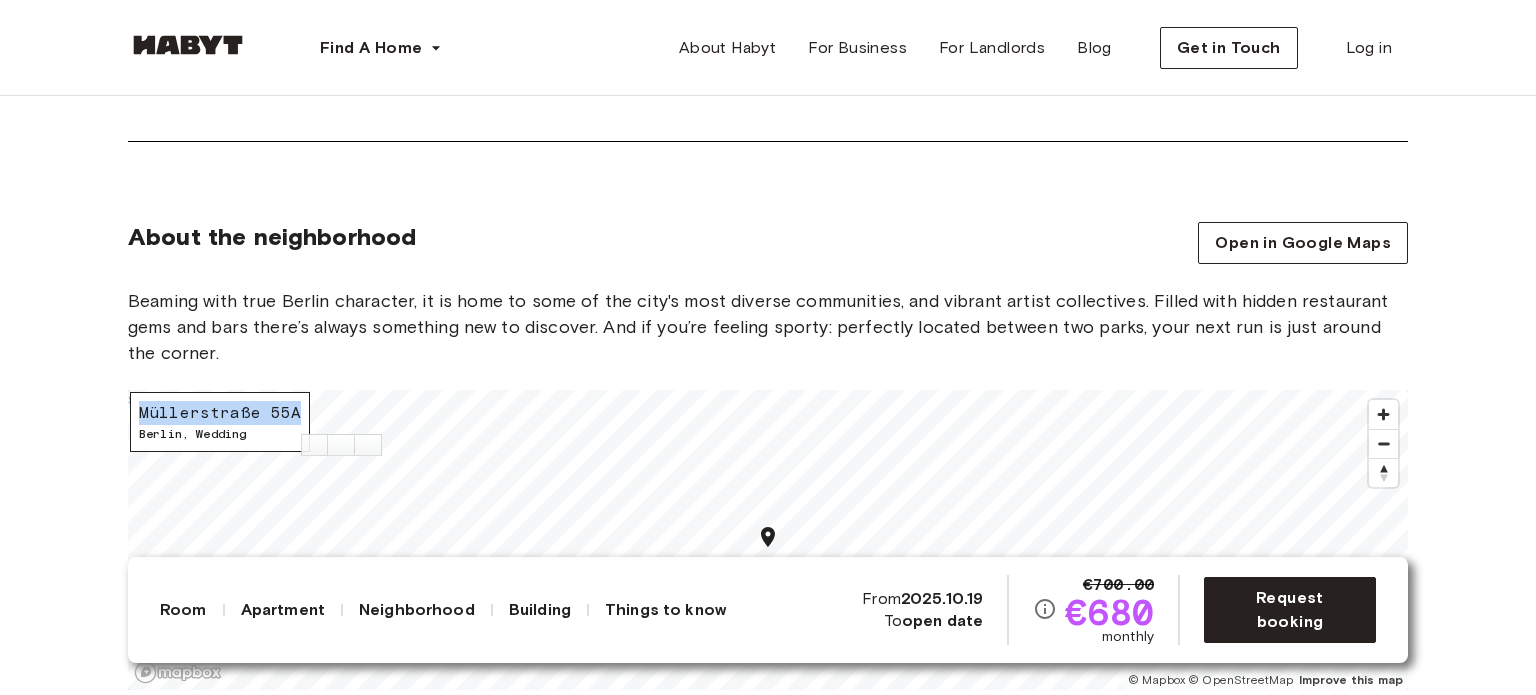 click on "Europe Berlin Private Room Private Room Müllerstraße 55A Available from  Oct 19 €700.00 €680 monthly Request booking Show all photos About the room Ref. number:   DE-01-07-001-01Q Our rooms come fully furnished with everything you need such as a custom-made wardrobe and bed frame including a comfy premium mattress. Depending on size you’ll also have a nightstand and desk in there. If you want to work on that tan, you can get one of the rooms with a private or shared balcony or rooftop terrace overlooking the stunning backyards of the district. 11.8 sqm. Backyard-facing view 140 x 200cm mattress Shared balcony Wardrobe Desk and chair About the apartment The kitchen is fully stocked for any wannabe-chef to get creative in – you’ll have all the pots, pans and knives, as well as a fridge to keep things cool. The dining area is a great space to hang and invite your roomies over for dinner. All apartments entail one or two spacious bathrooms that you’ll be sharing with your room mates. 52 sqm. WiFi ," at bounding box center (768, 691) 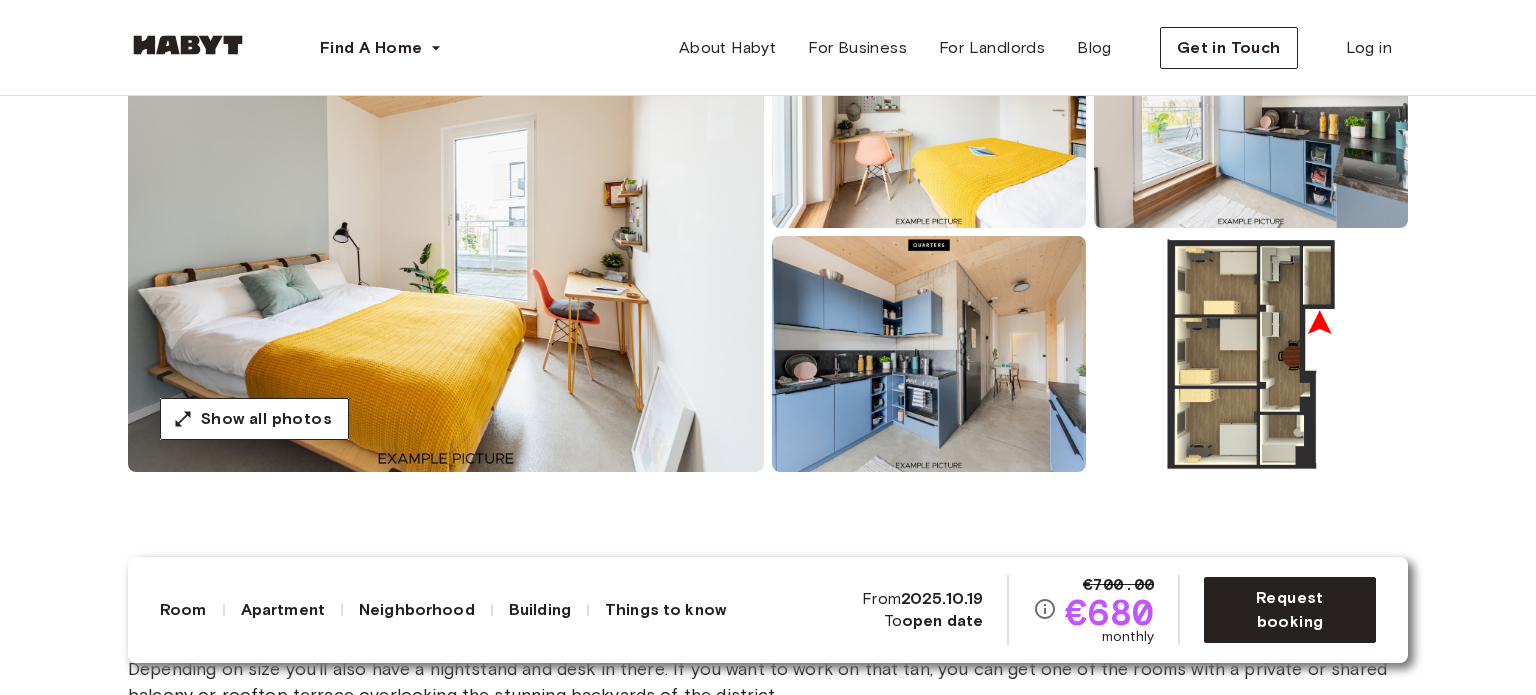 scroll, scrollTop: 0, scrollLeft: 0, axis: both 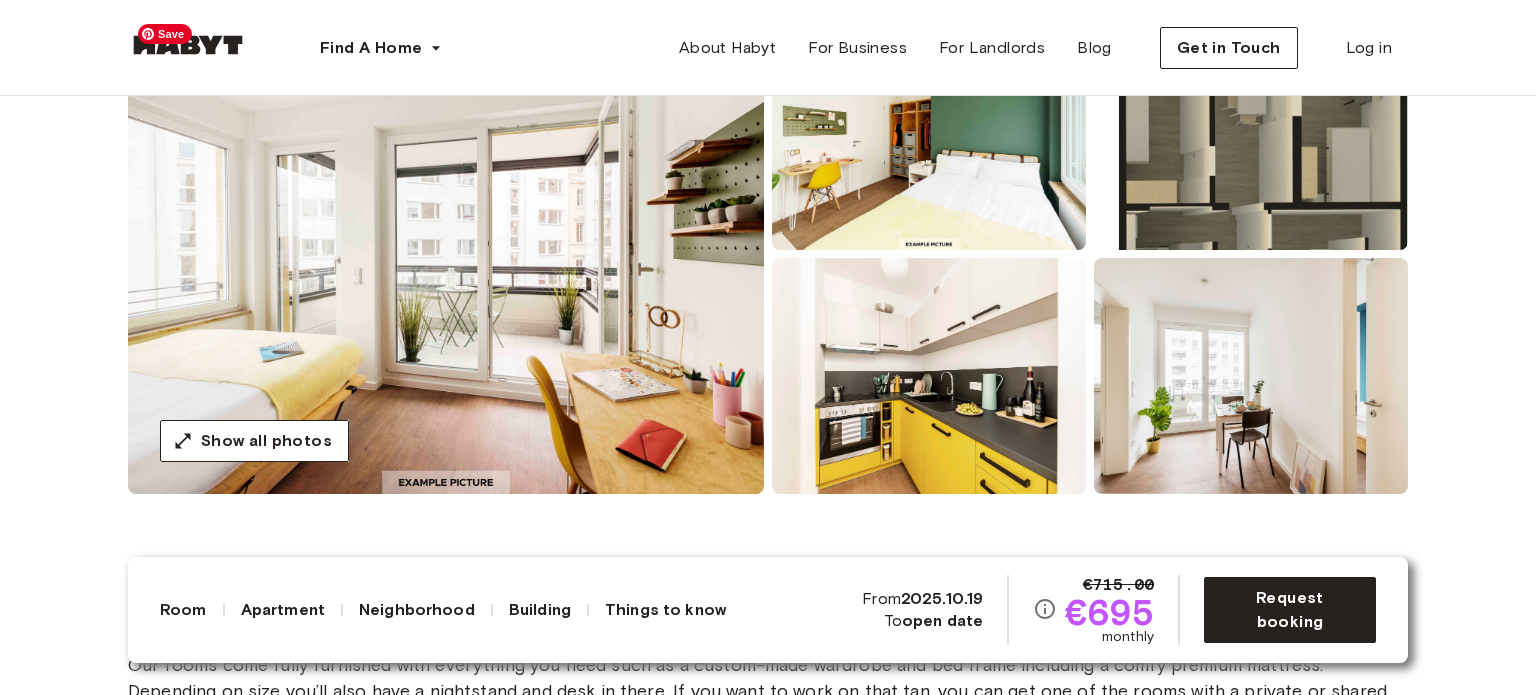 click at bounding box center [446, 254] 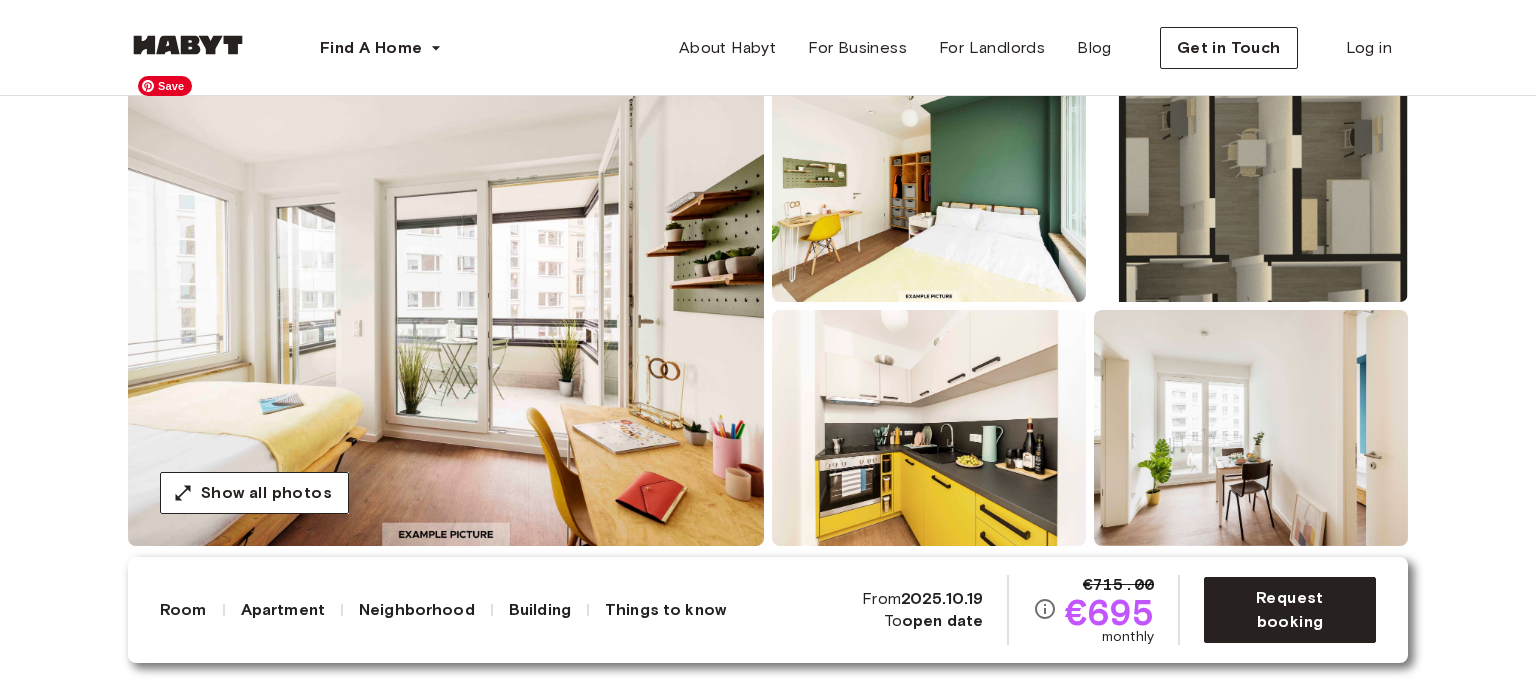 scroll, scrollTop: 200, scrollLeft: 0, axis: vertical 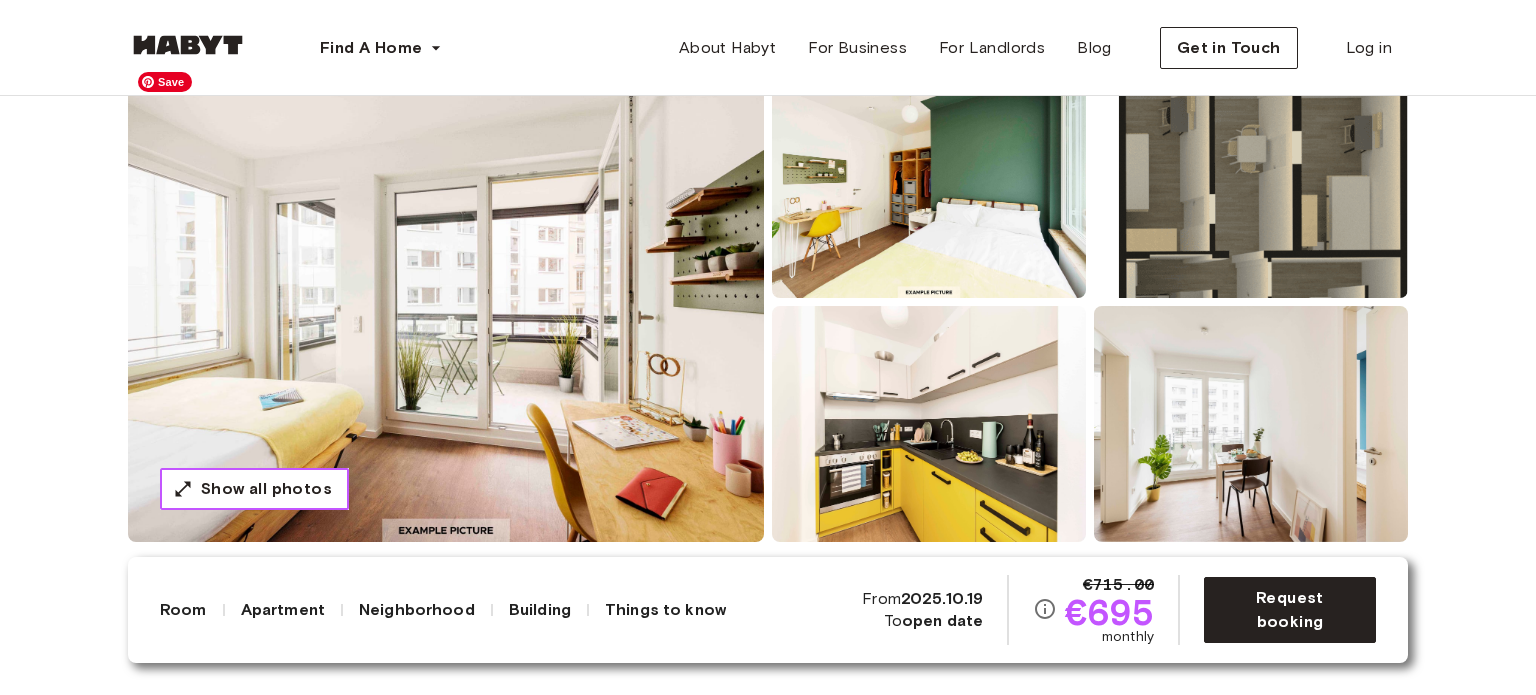 click on "Show all photos" at bounding box center (266, 489) 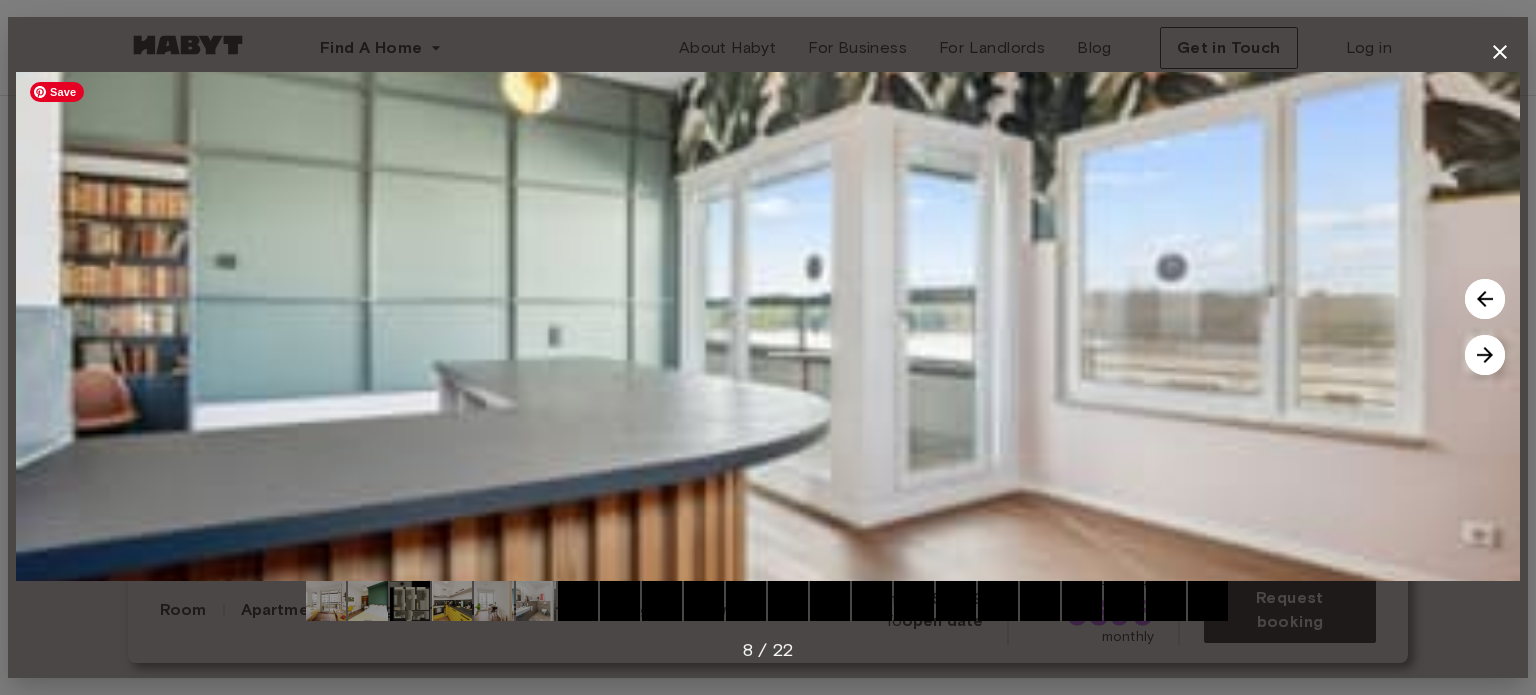 scroll, scrollTop: 0, scrollLeft: 13550, axis: horizontal 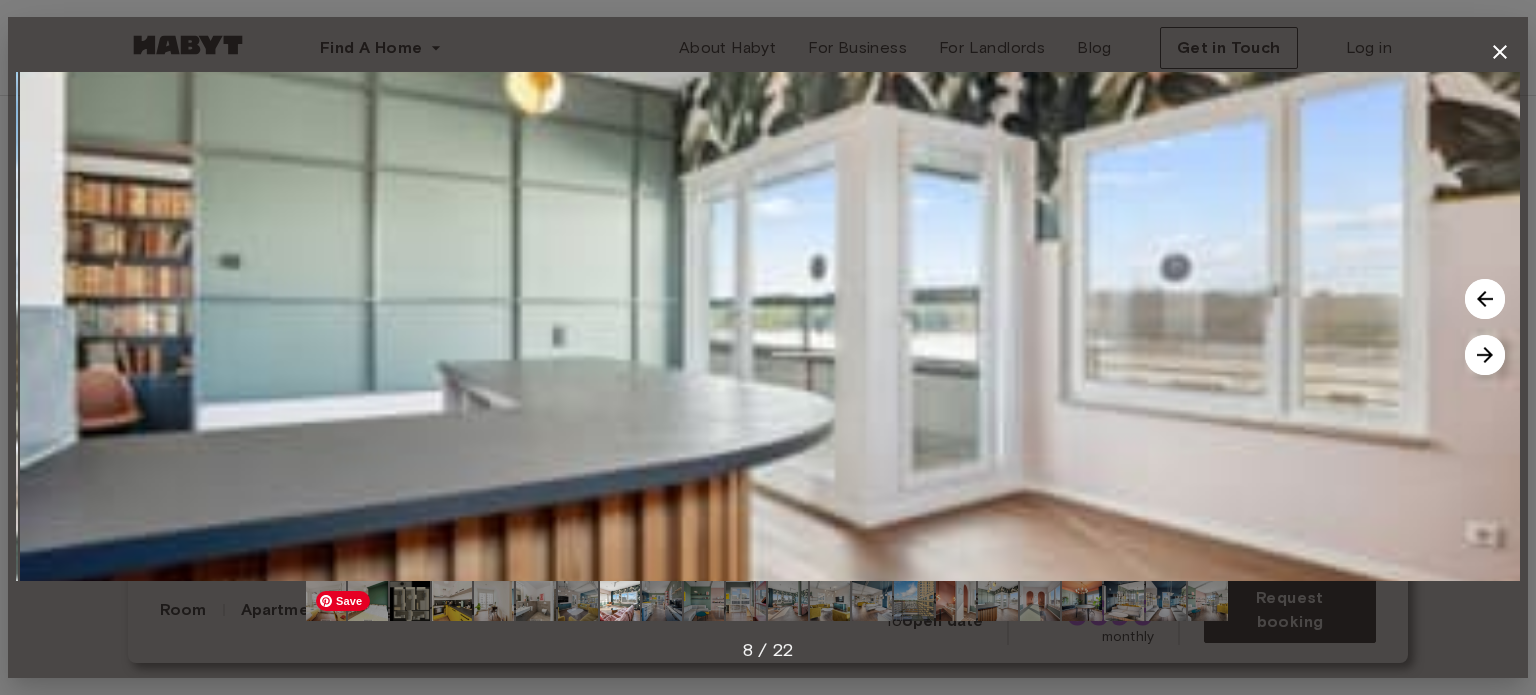 click at bounding box center (326, 601) 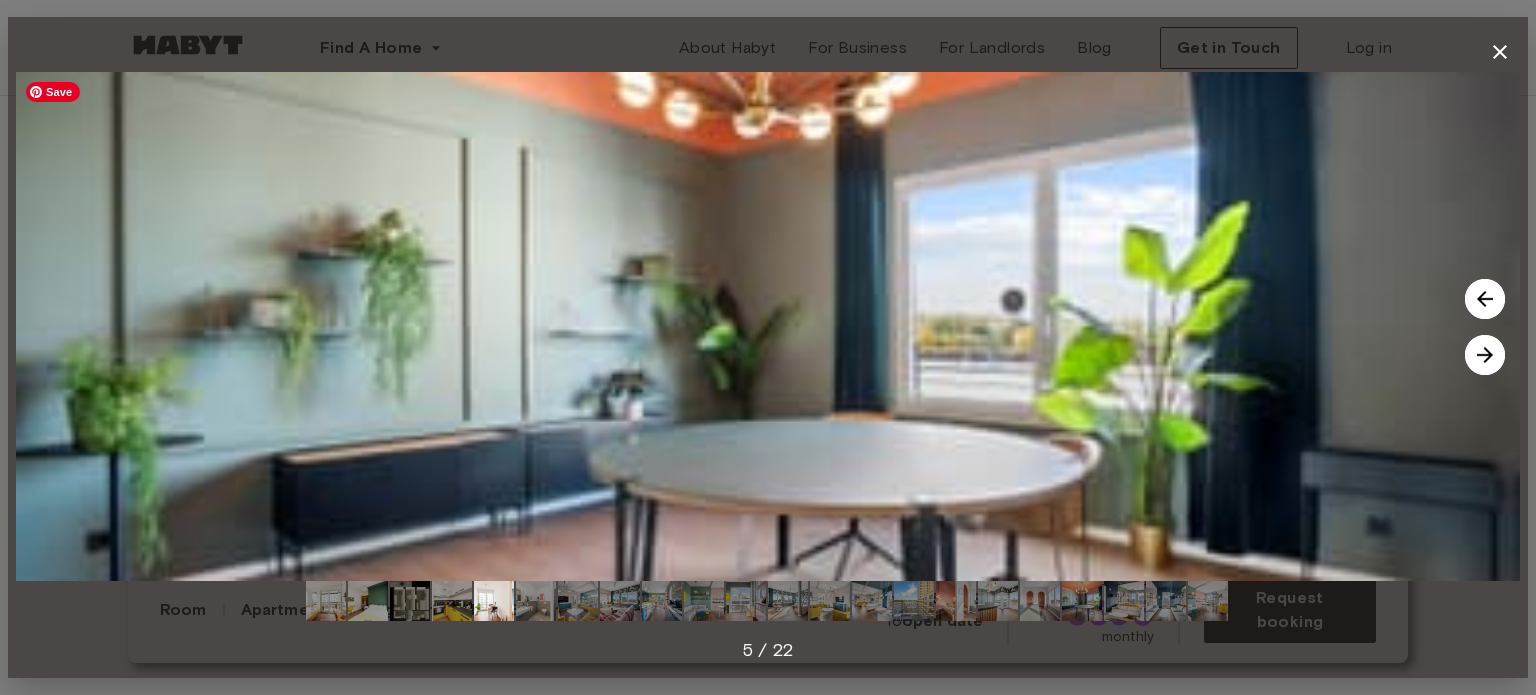 scroll, scrollTop: 0, scrollLeft: 21080, axis: horizontal 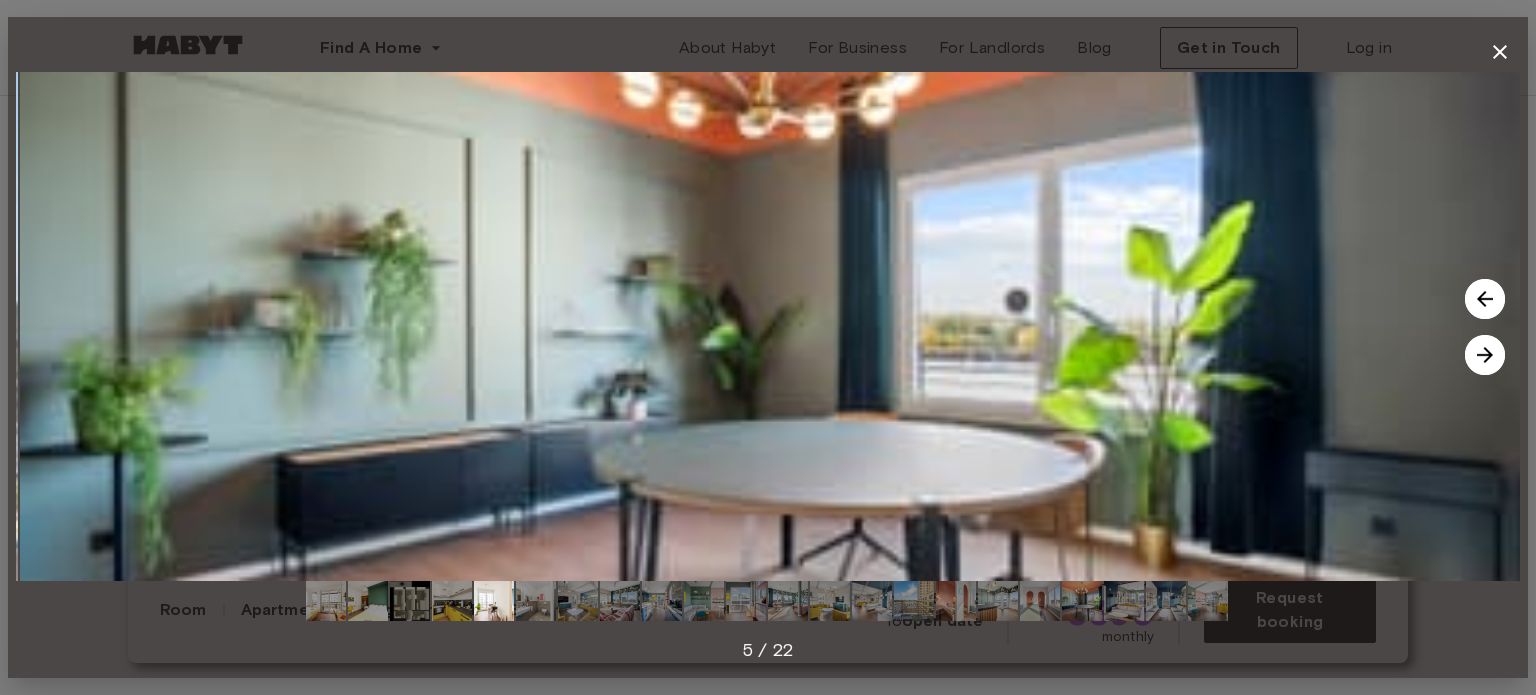 click 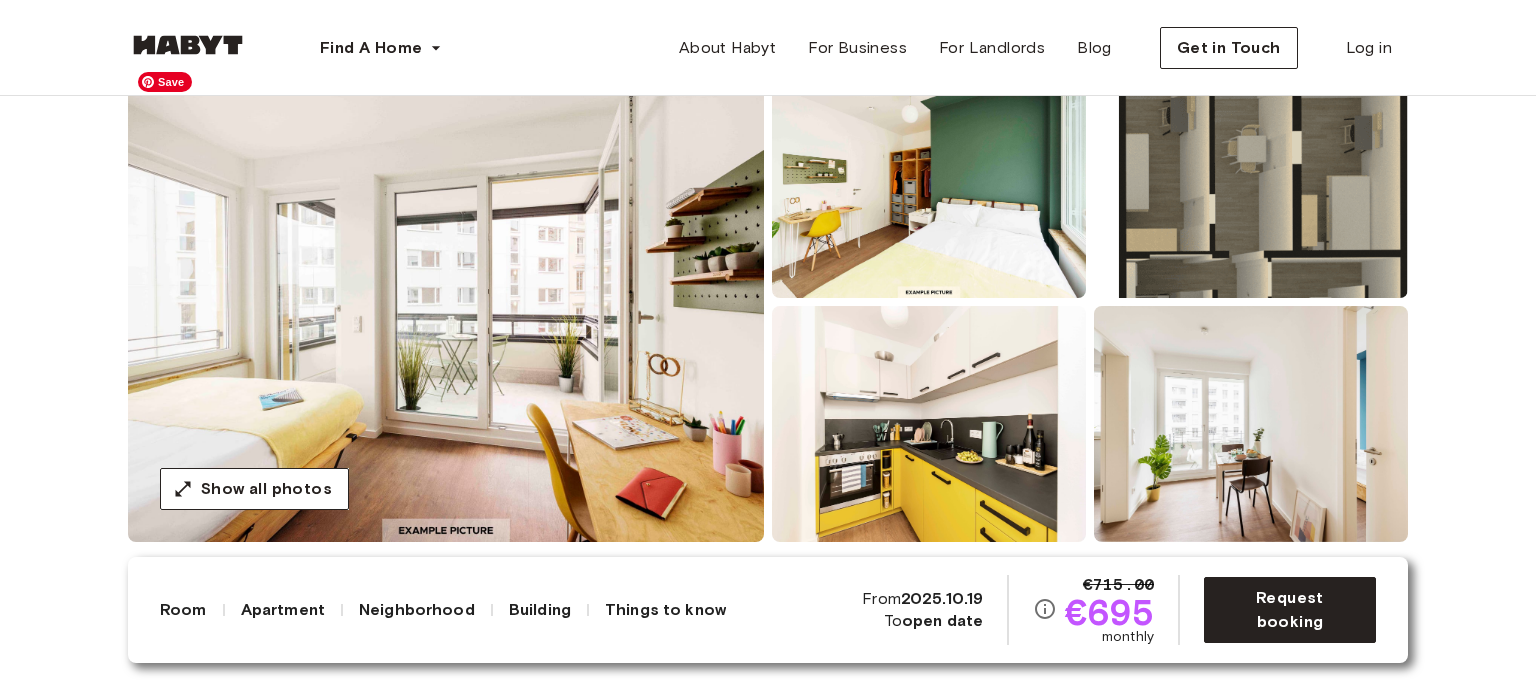 click at bounding box center [446, 302] 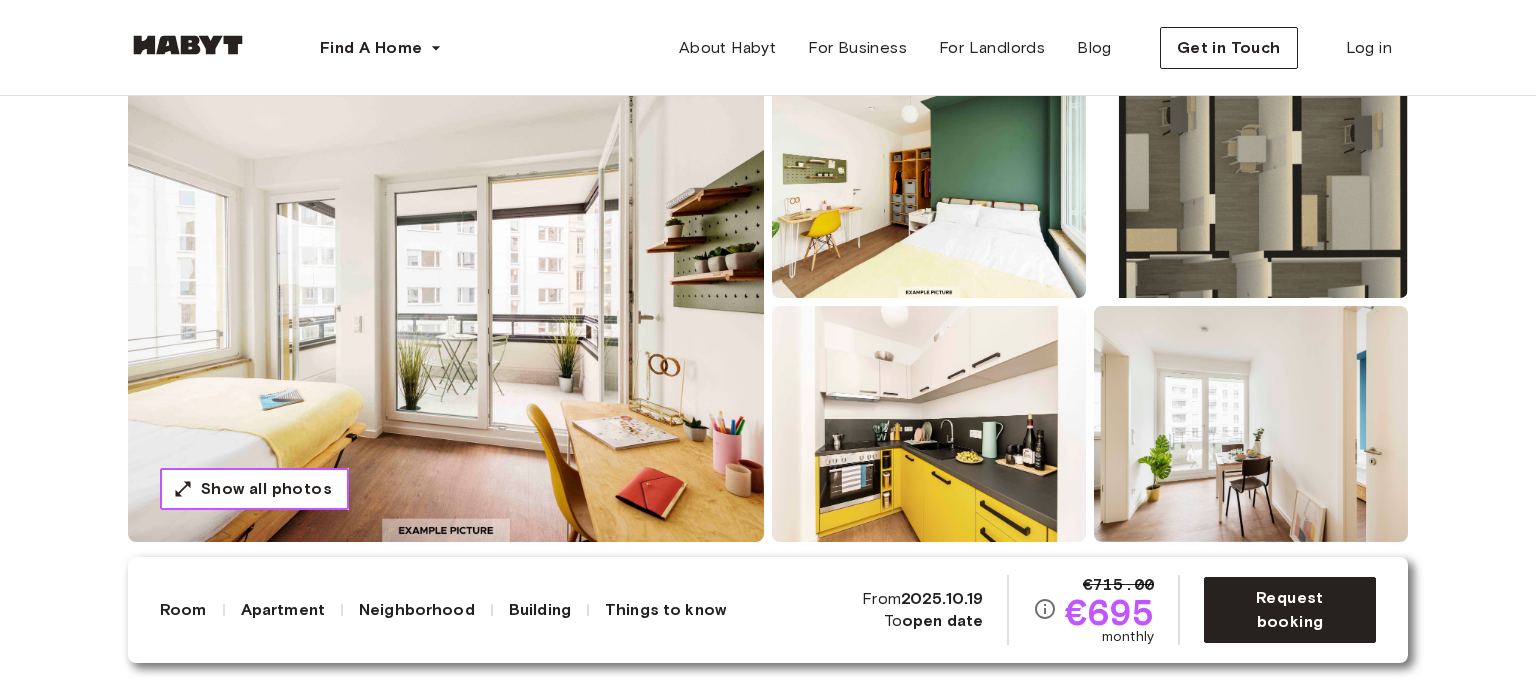 click on "Show all photos" at bounding box center [266, 489] 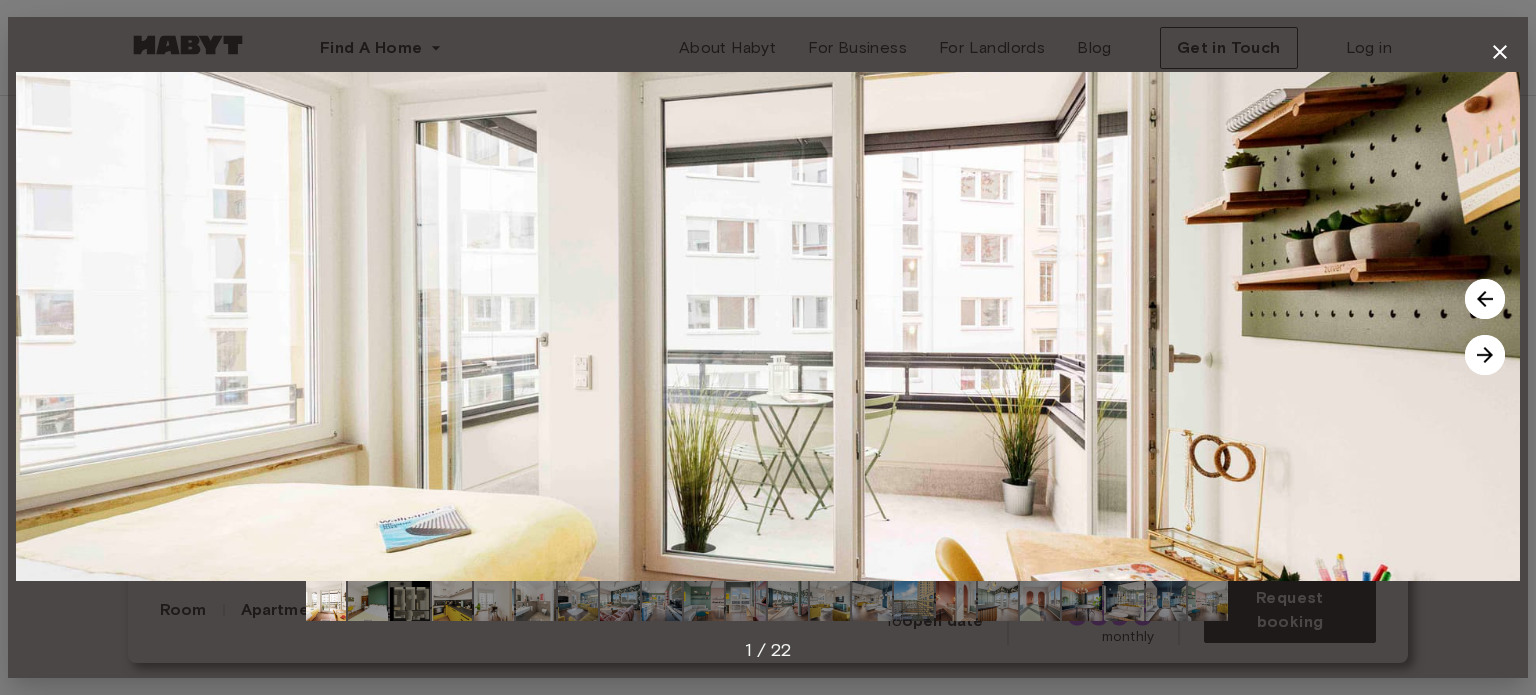 click 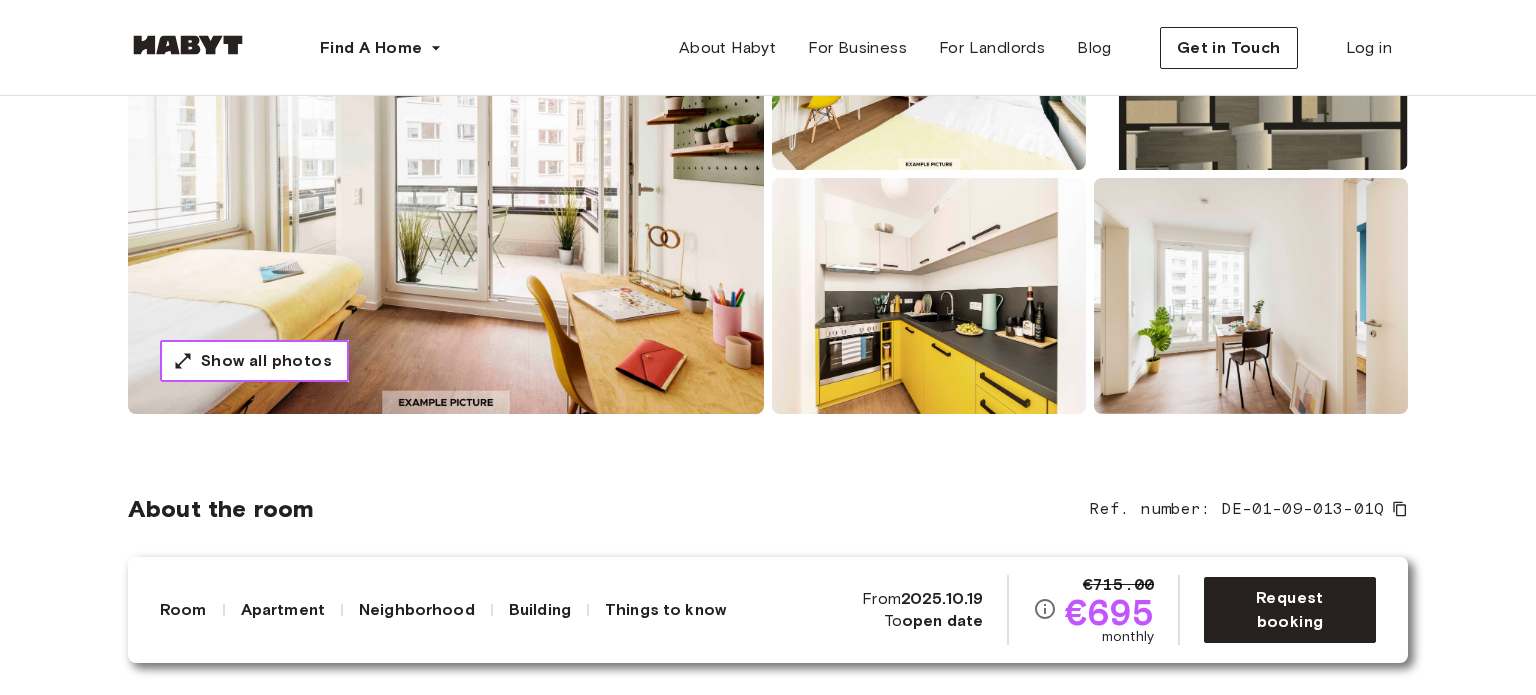 scroll, scrollTop: 0, scrollLeft: 0, axis: both 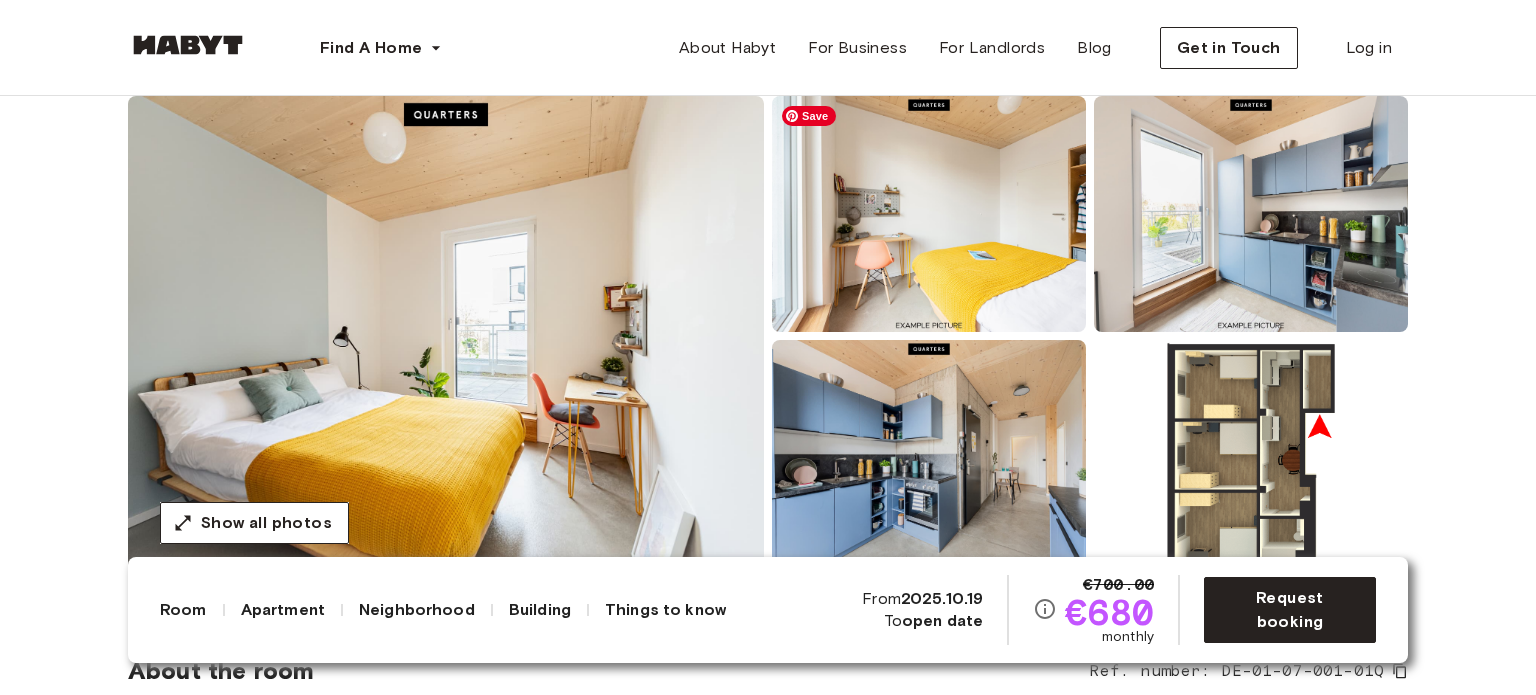 click at bounding box center (929, 214) 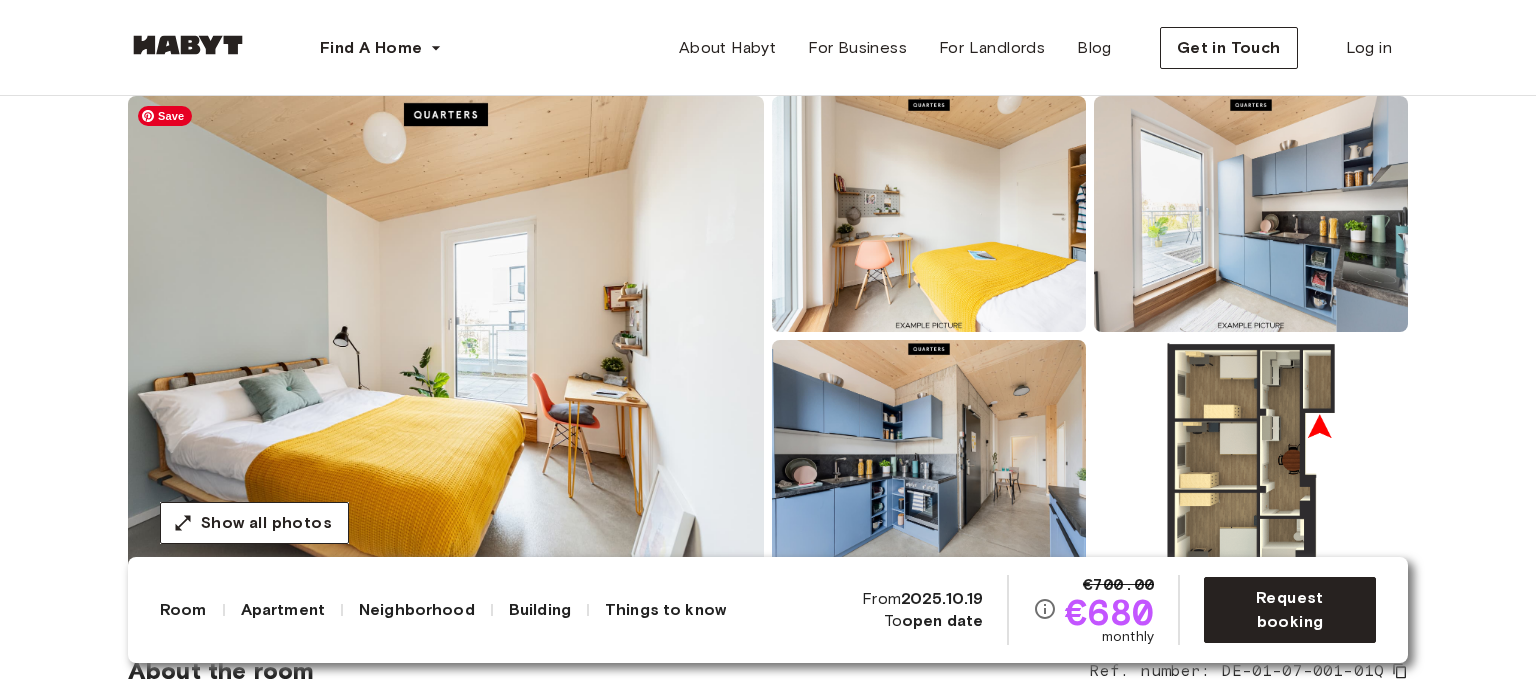 click at bounding box center [446, 336] 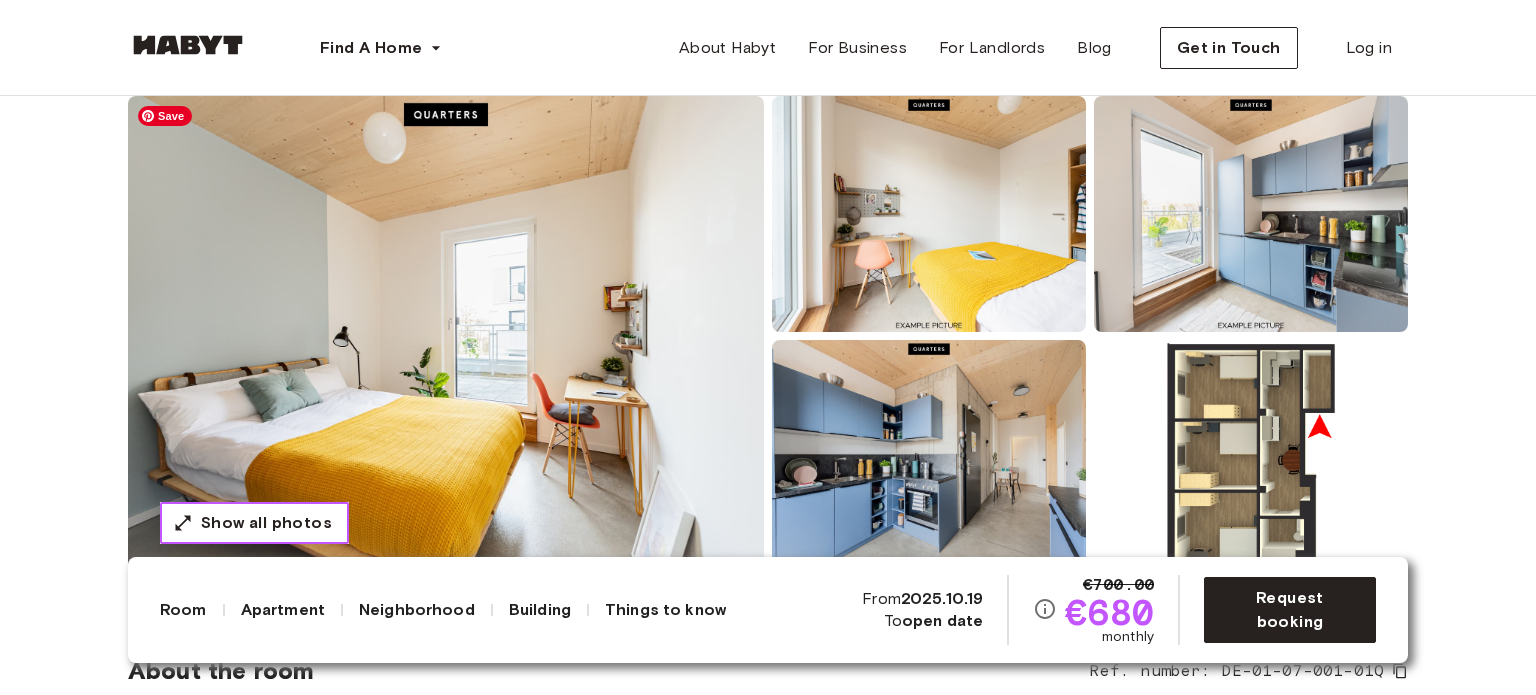 click on "Show all photos" at bounding box center (266, 523) 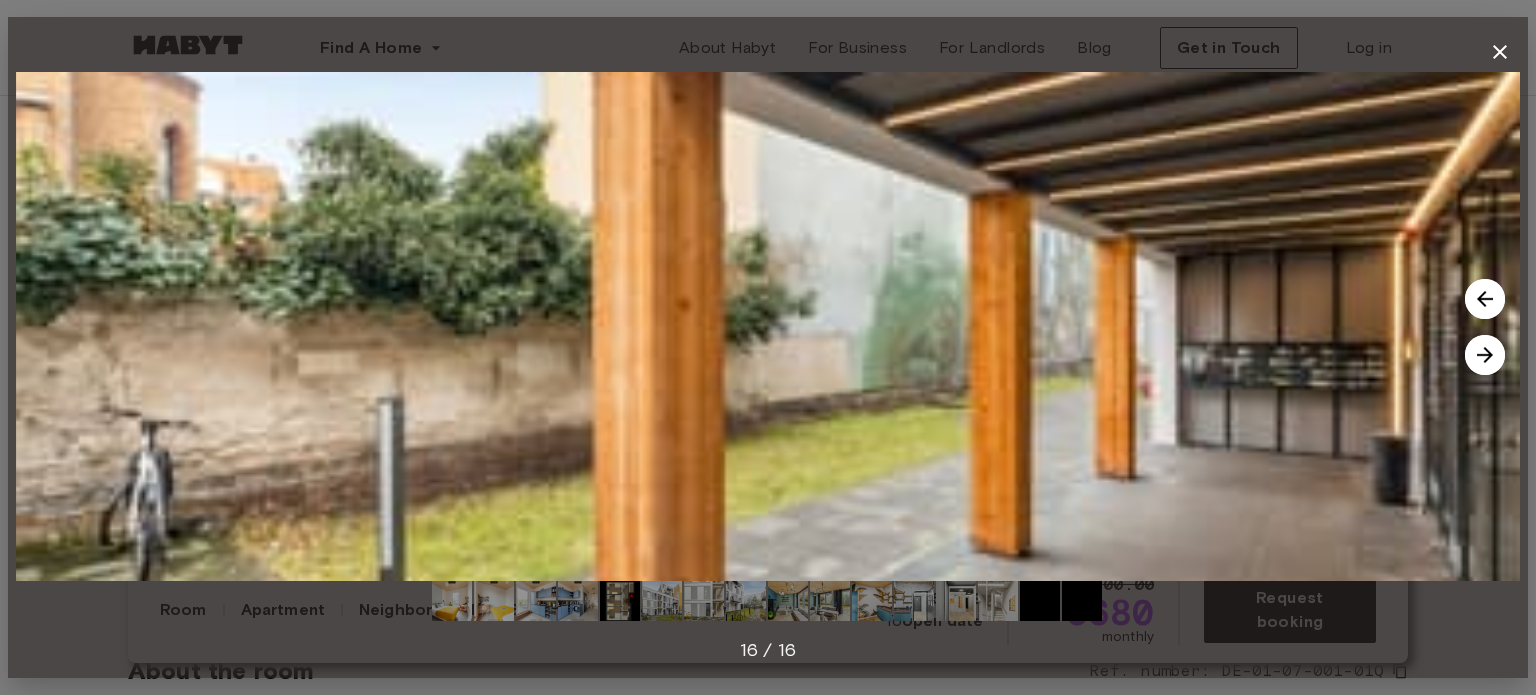 click 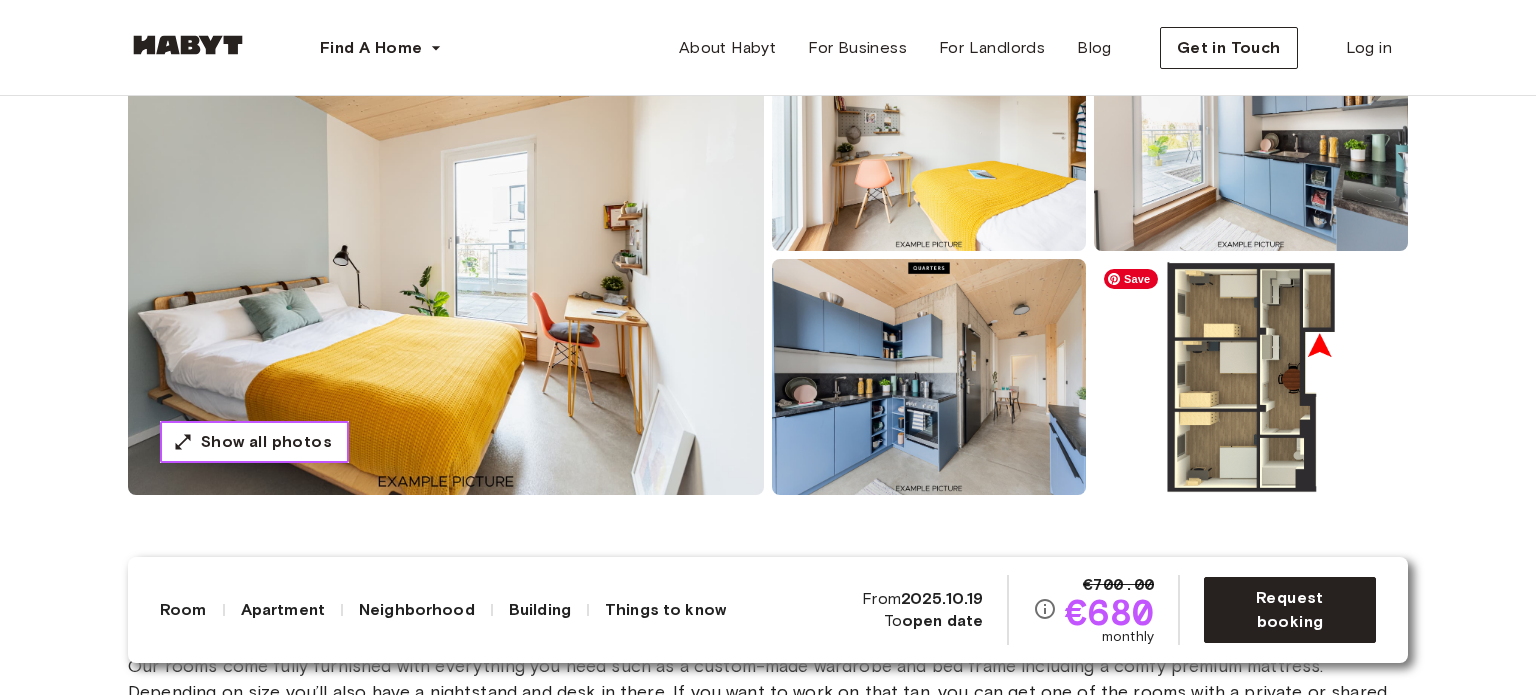 scroll, scrollTop: 333, scrollLeft: 0, axis: vertical 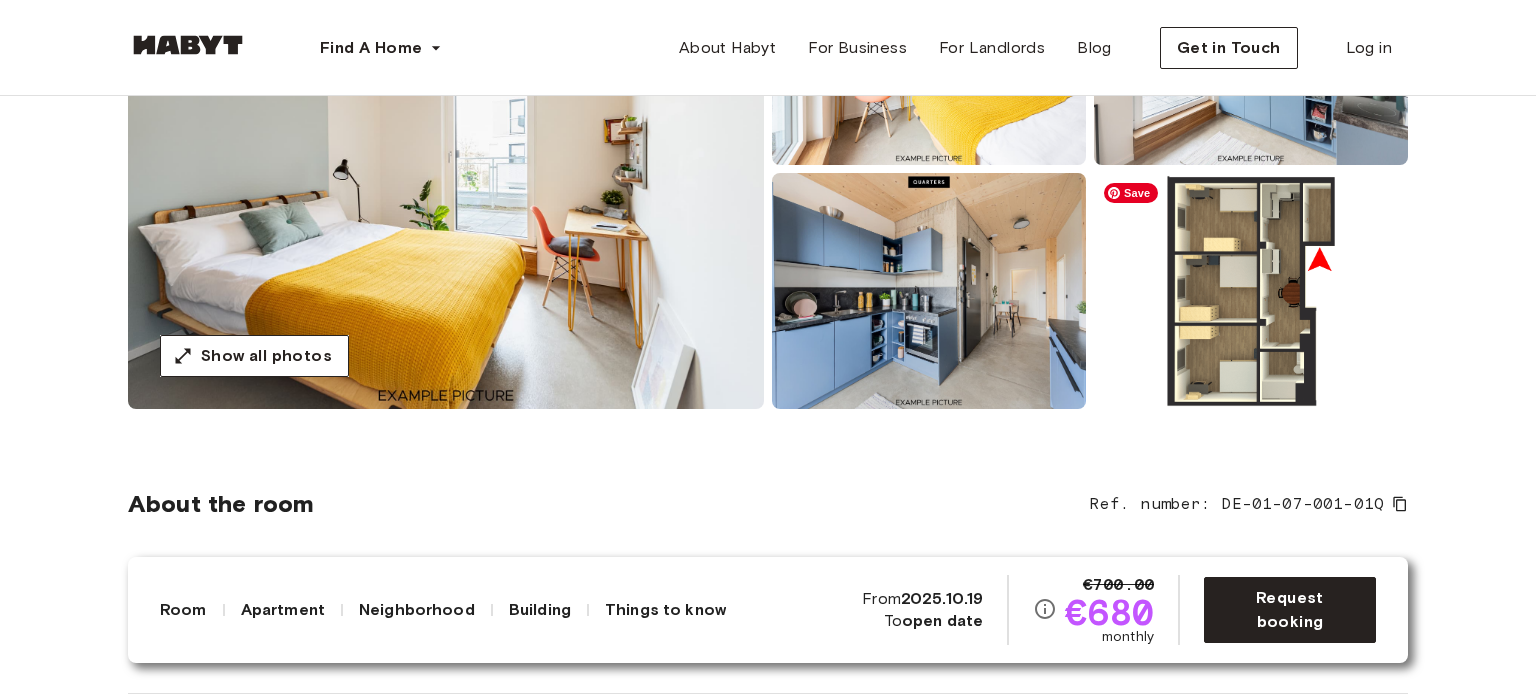 click at bounding box center [1251, 291] 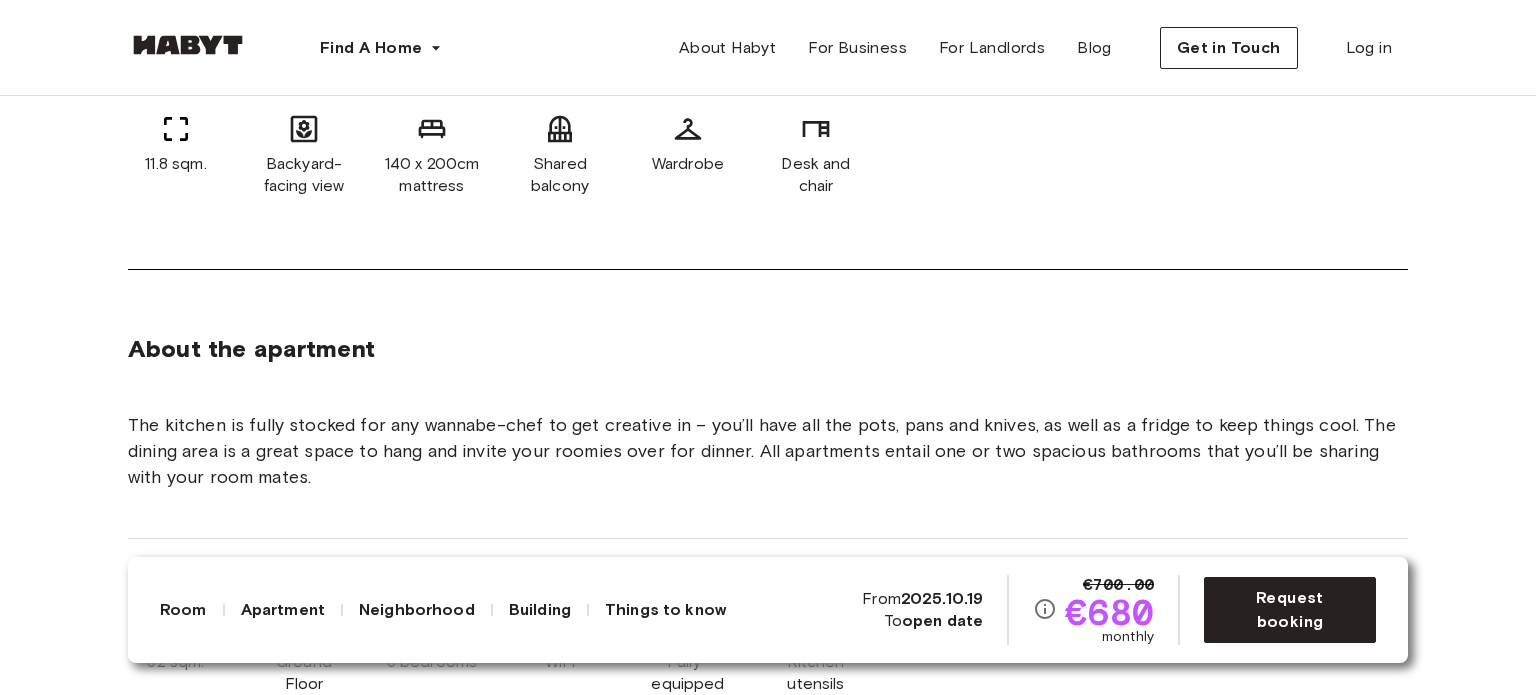 scroll, scrollTop: 913, scrollLeft: 0, axis: vertical 